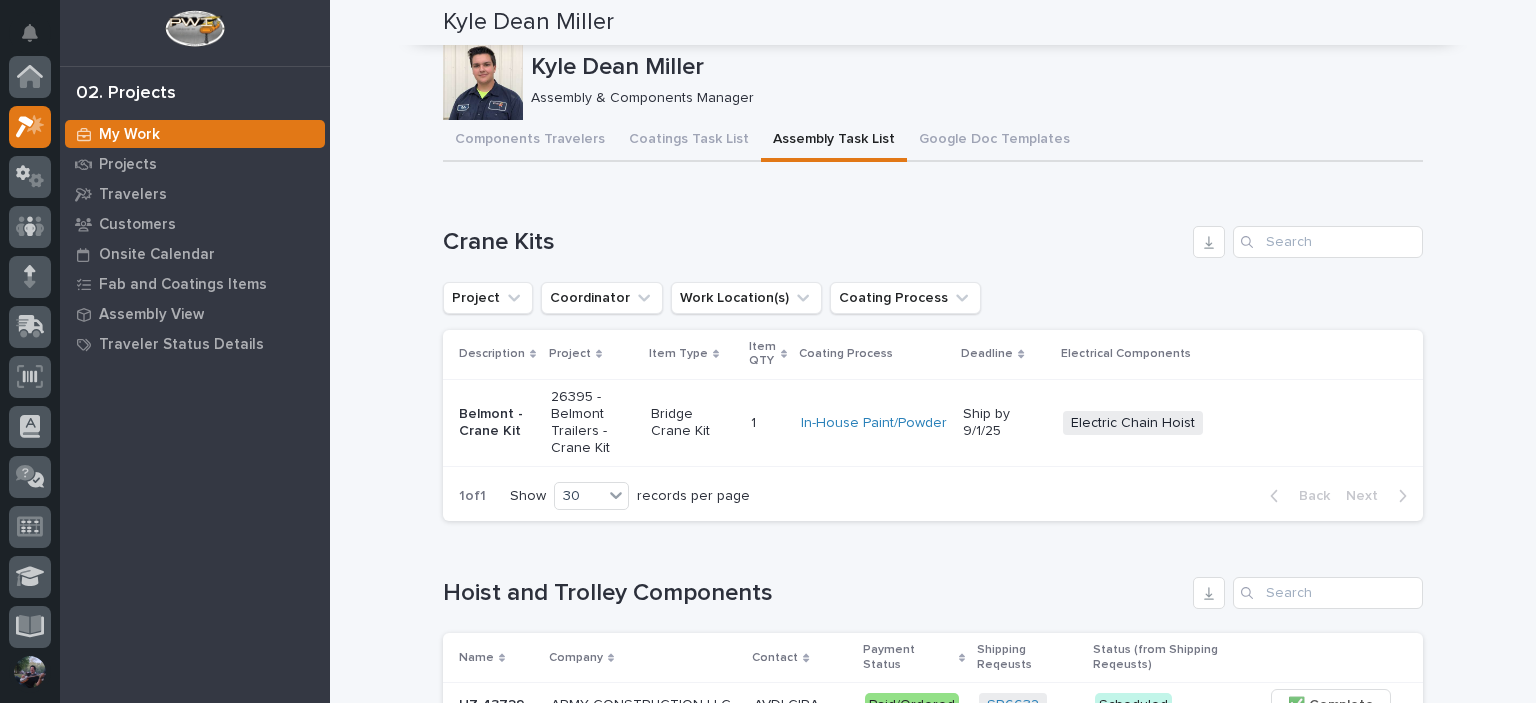 scroll, scrollTop: 0, scrollLeft: 0, axis: both 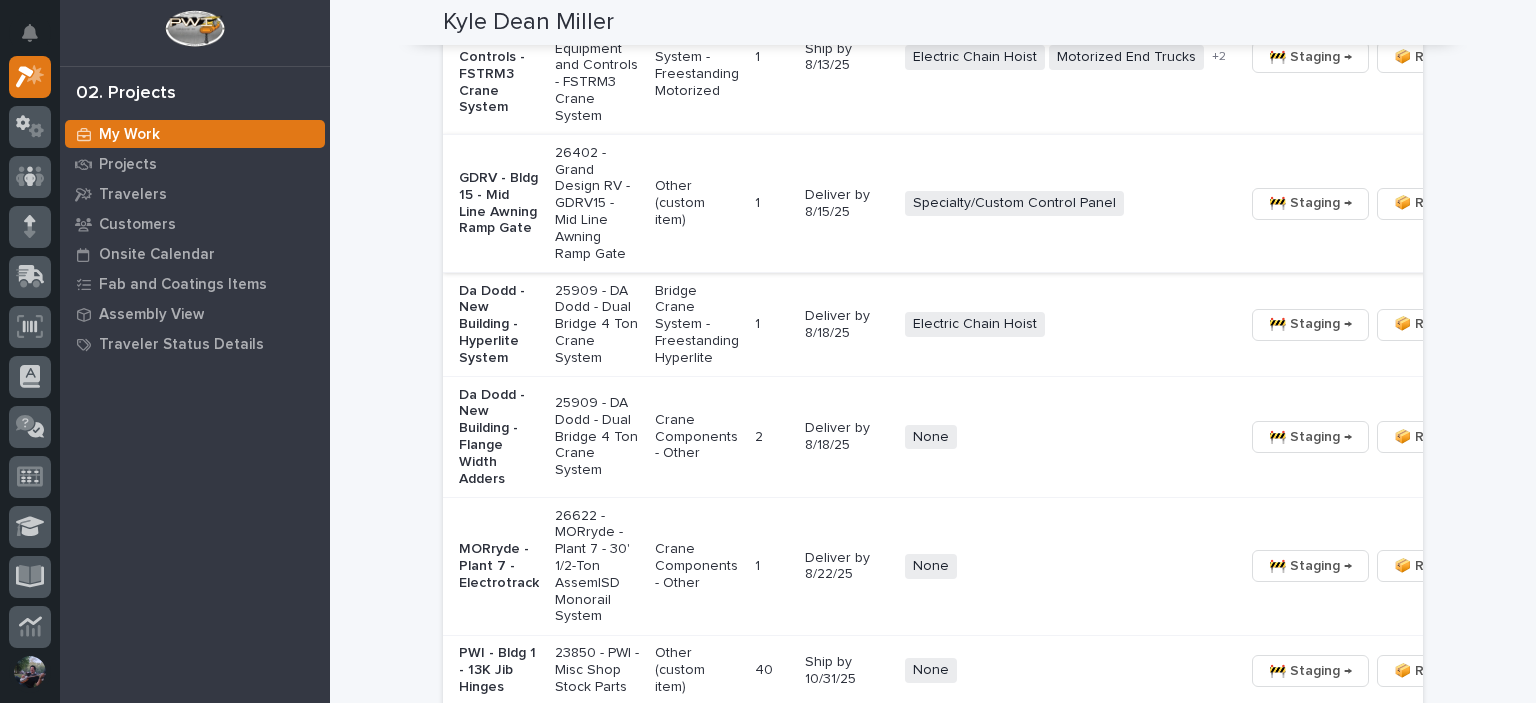 click on "🚧 Staging →" at bounding box center (1310, 203) 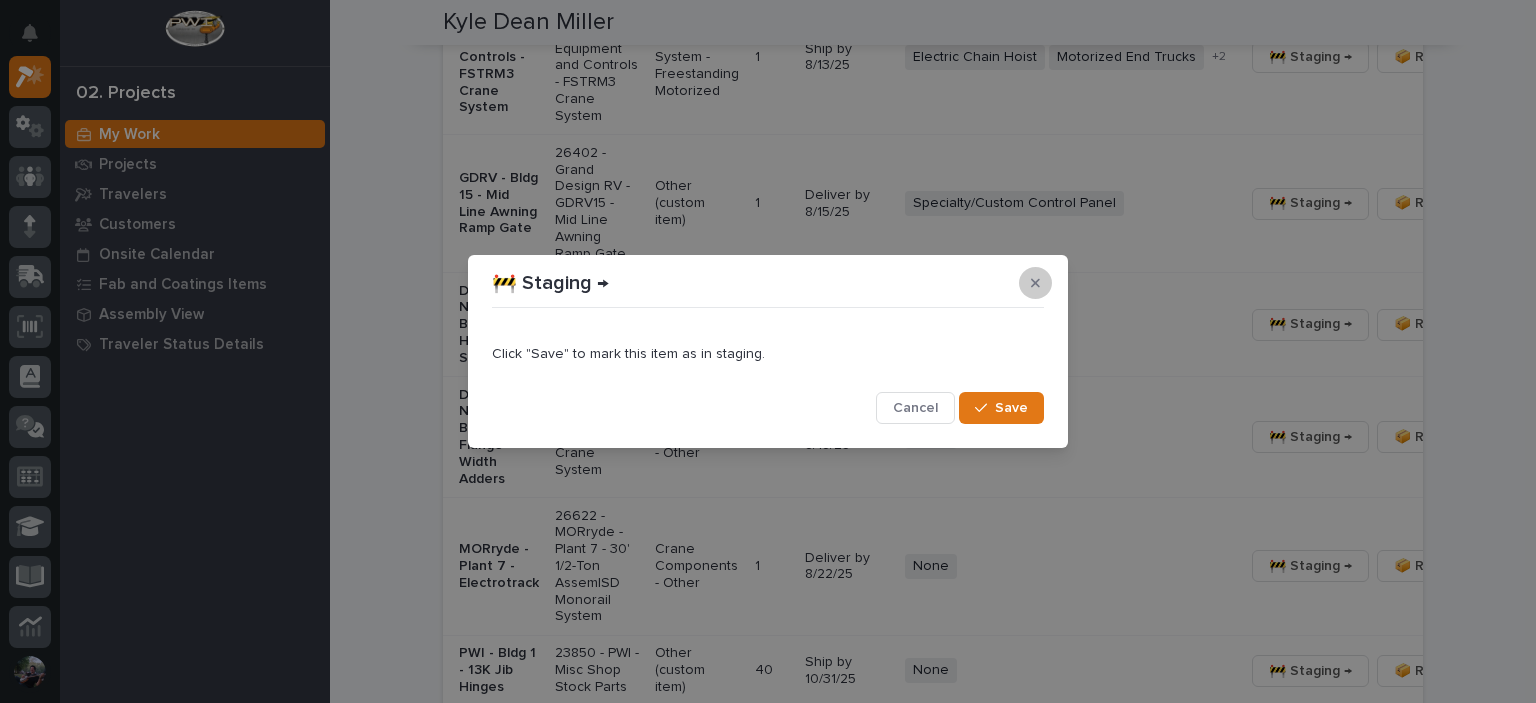 click at bounding box center (1035, 283) 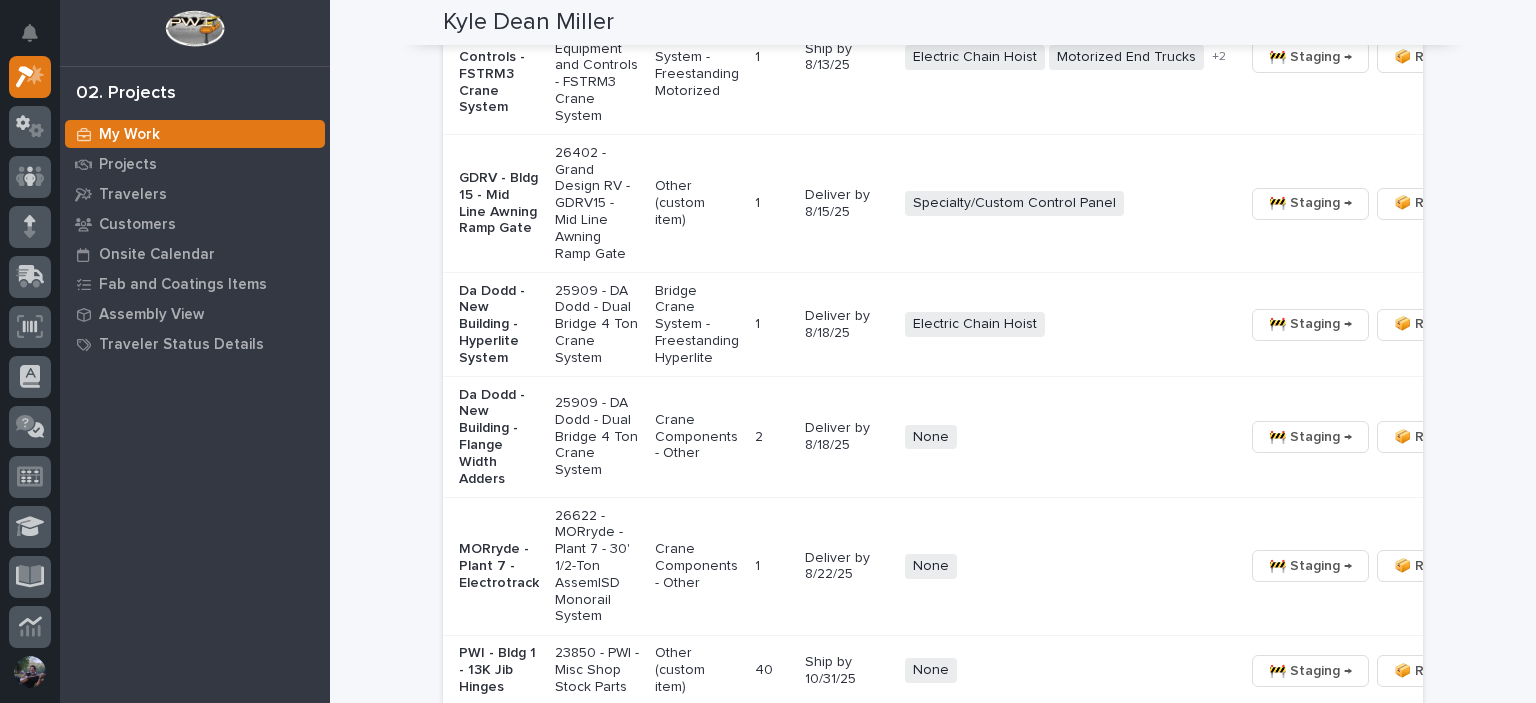 click on "26402 - Grand Design RV - GDRV15 - Mid Line Awning Ramp Gate" at bounding box center (597, 204) 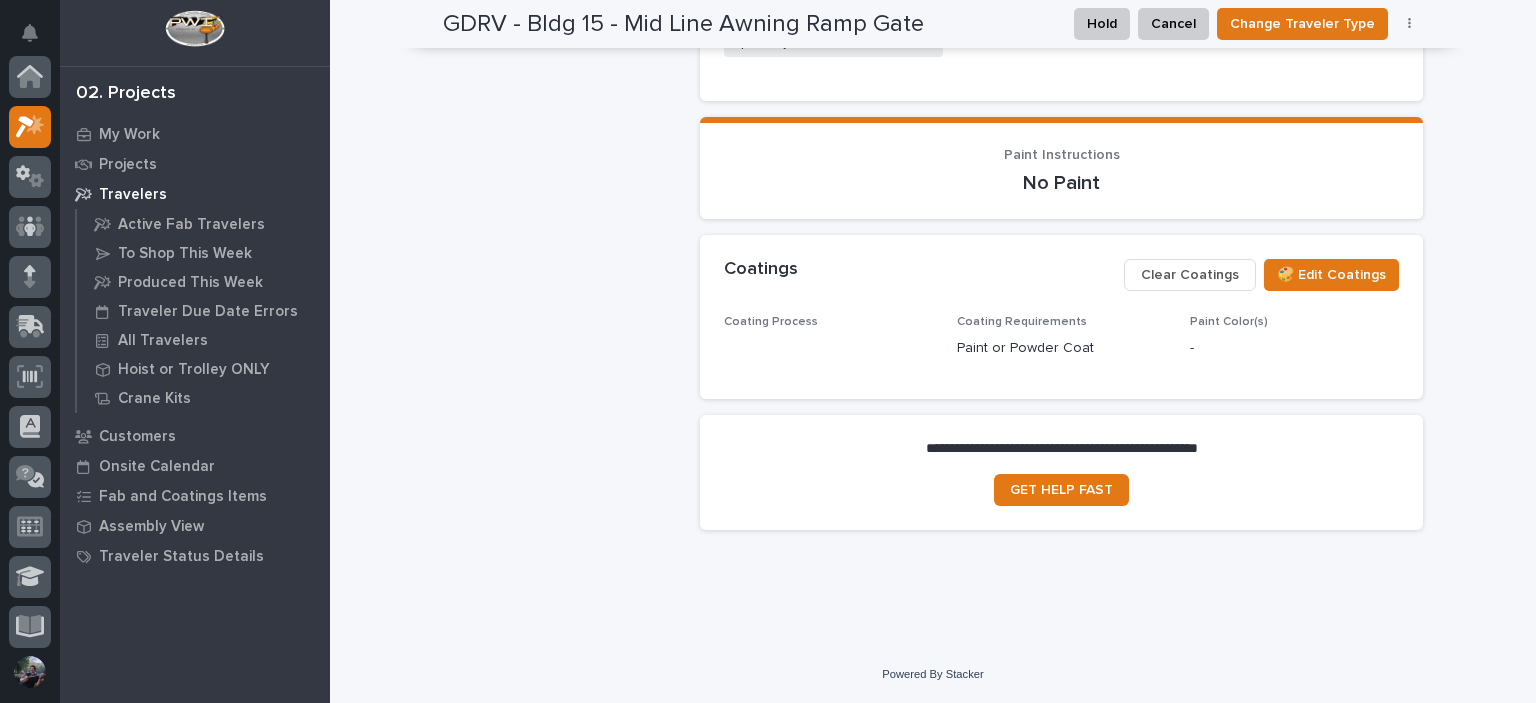 scroll, scrollTop: 1246, scrollLeft: 0, axis: vertical 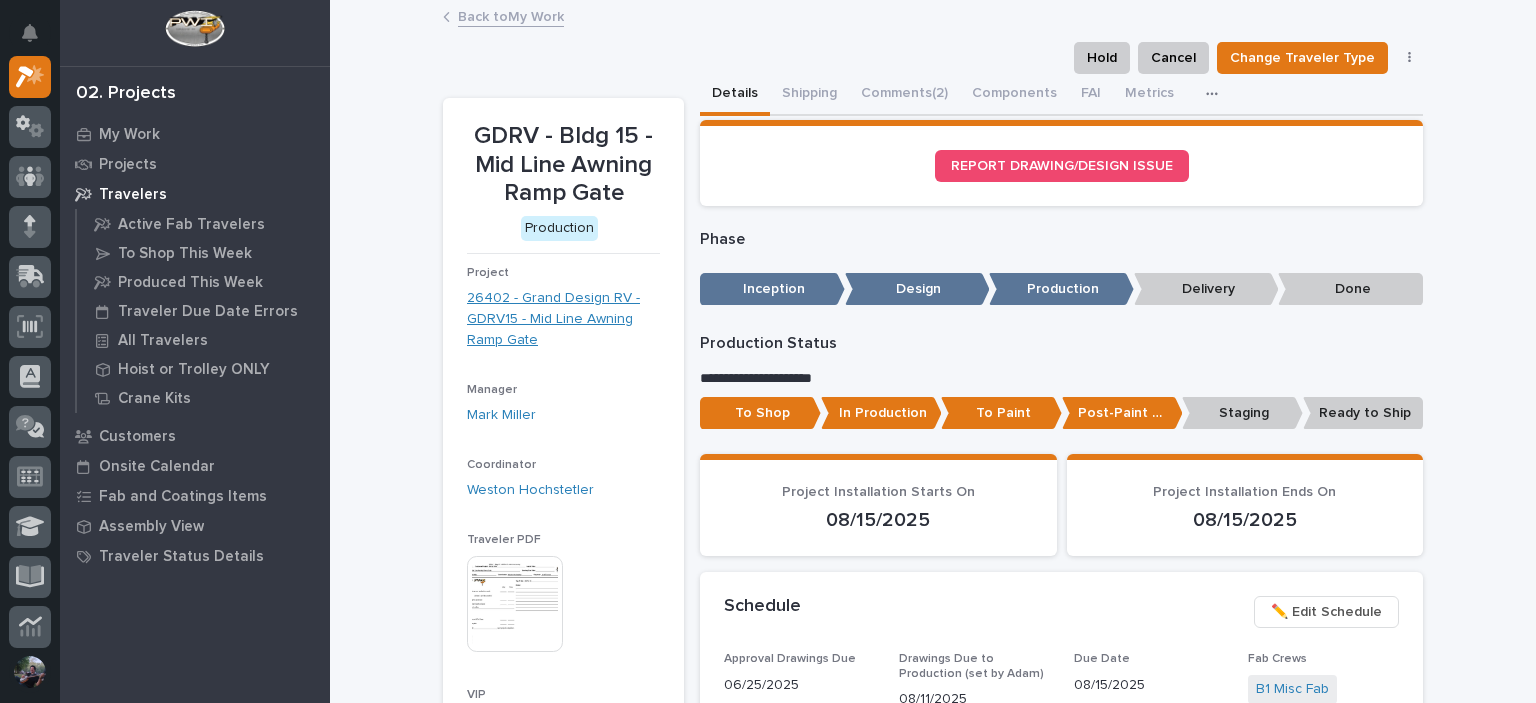 click on "26402 - Grand Design RV - GDRV15 - Mid Line Awning Ramp Gate" at bounding box center [563, 319] 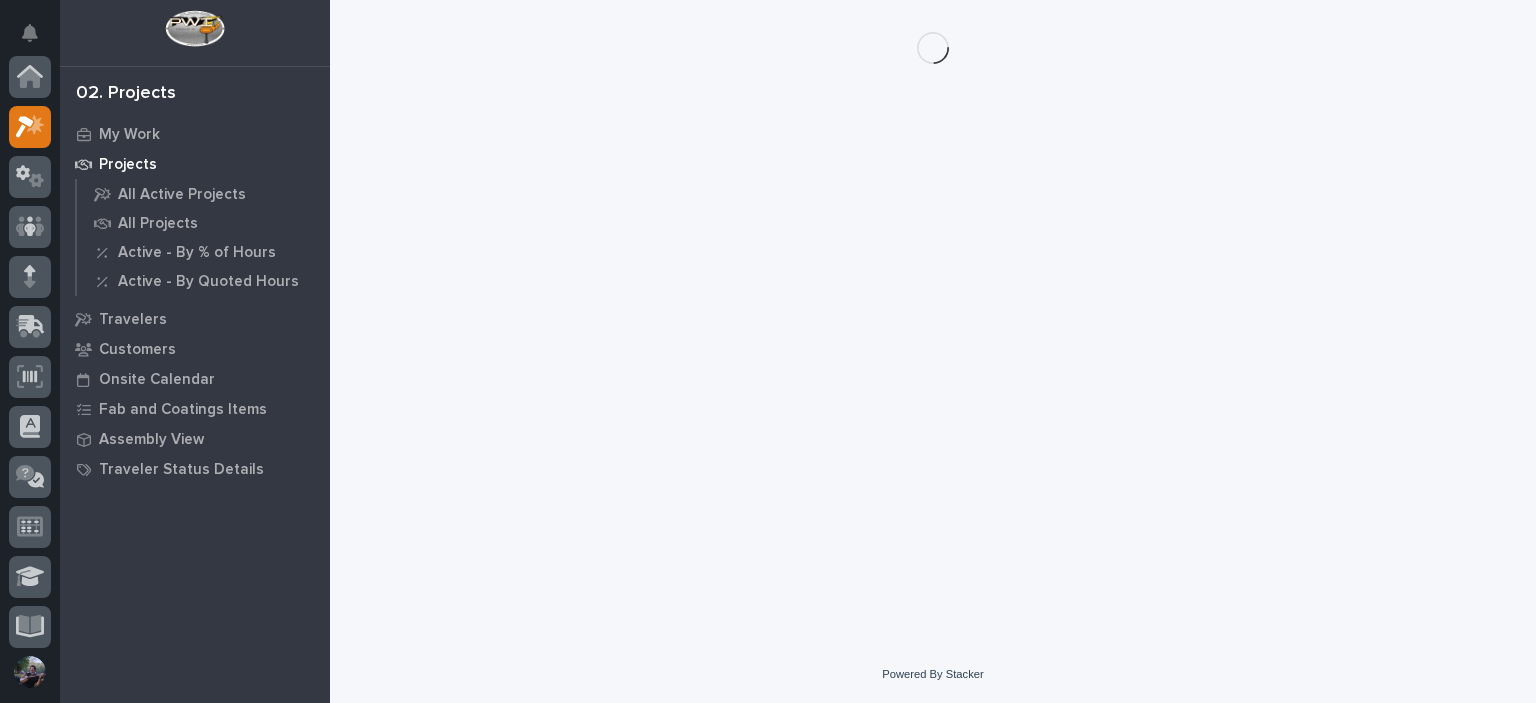 scroll, scrollTop: 50, scrollLeft: 0, axis: vertical 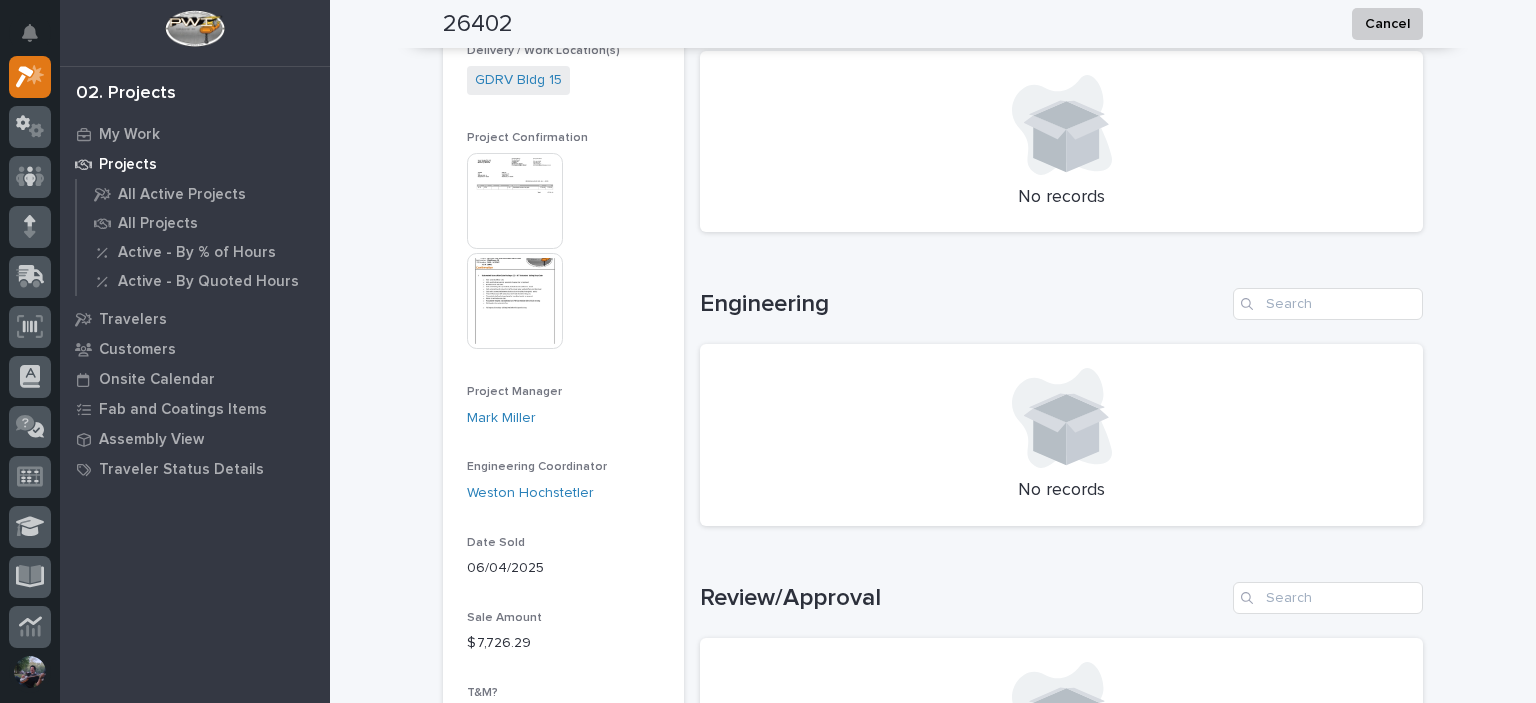 click at bounding box center (515, 201) 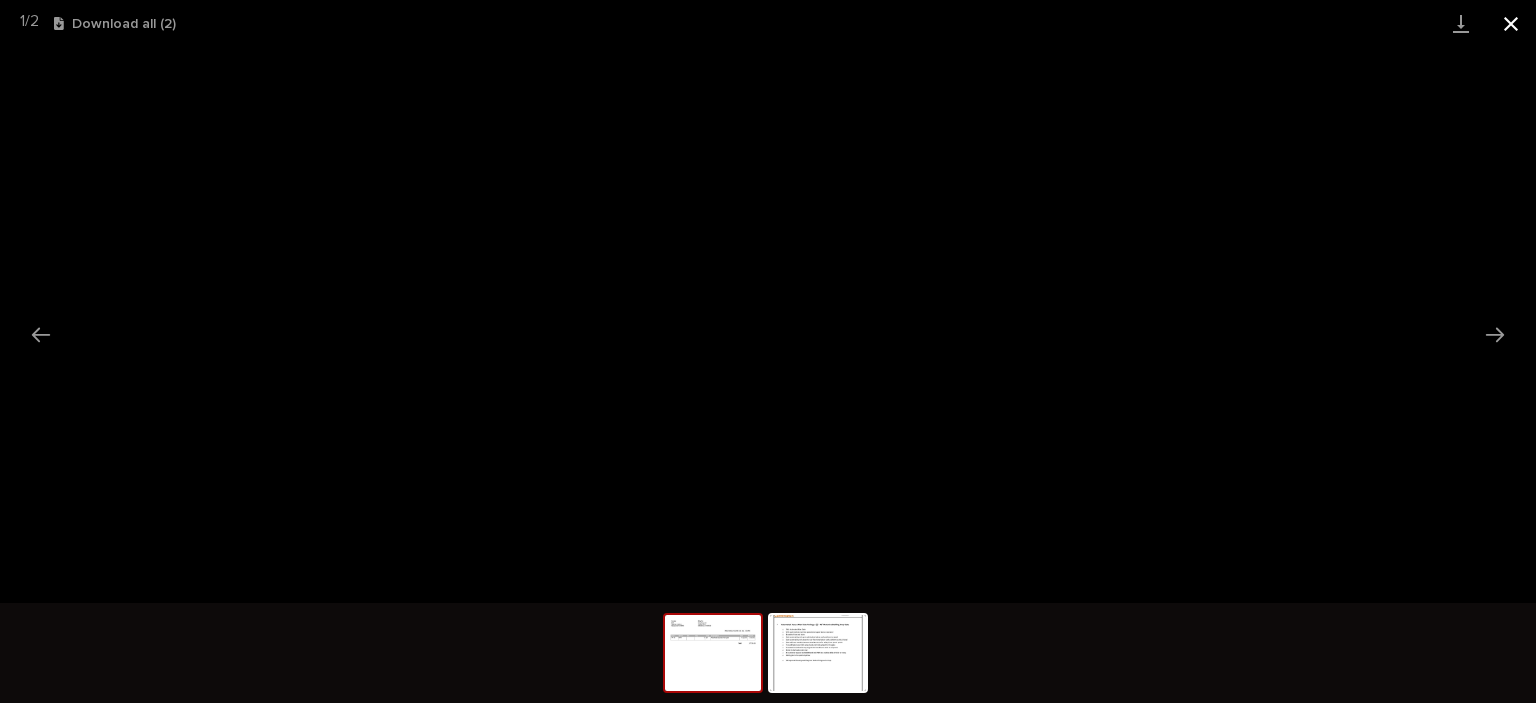click at bounding box center (1511, 23) 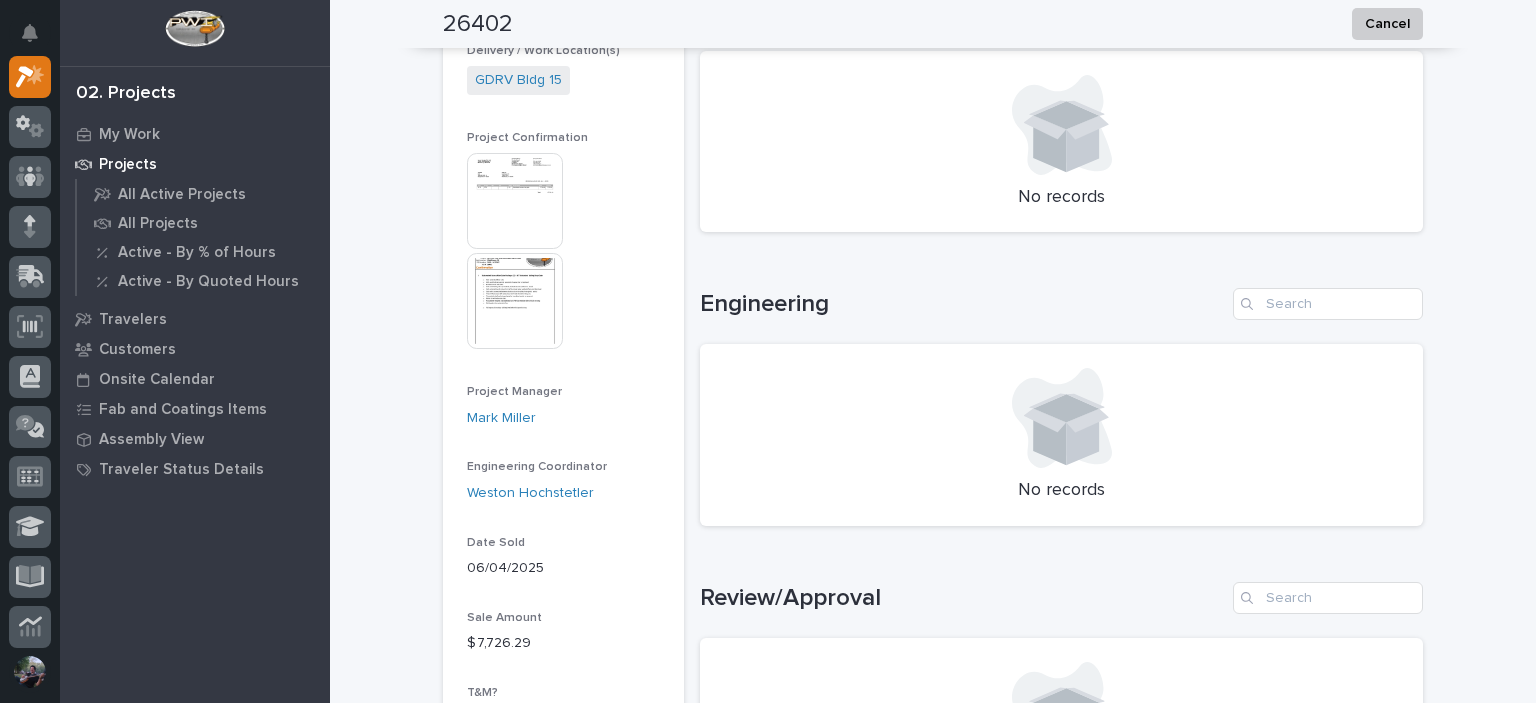 click at bounding box center (515, 301) 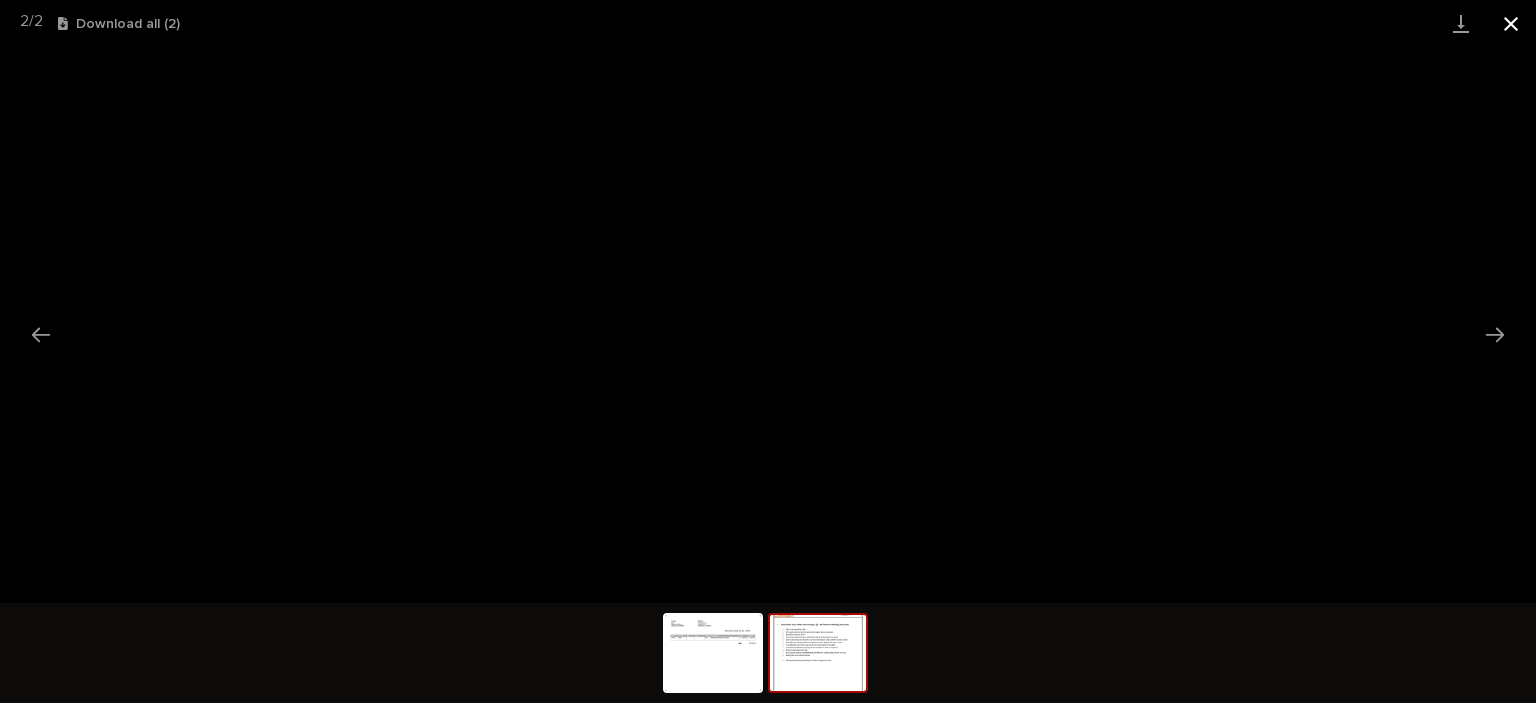 drag, startPoint x: 1514, startPoint y: 20, endPoint x: 1520, endPoint y: 29, distance: 10.816654 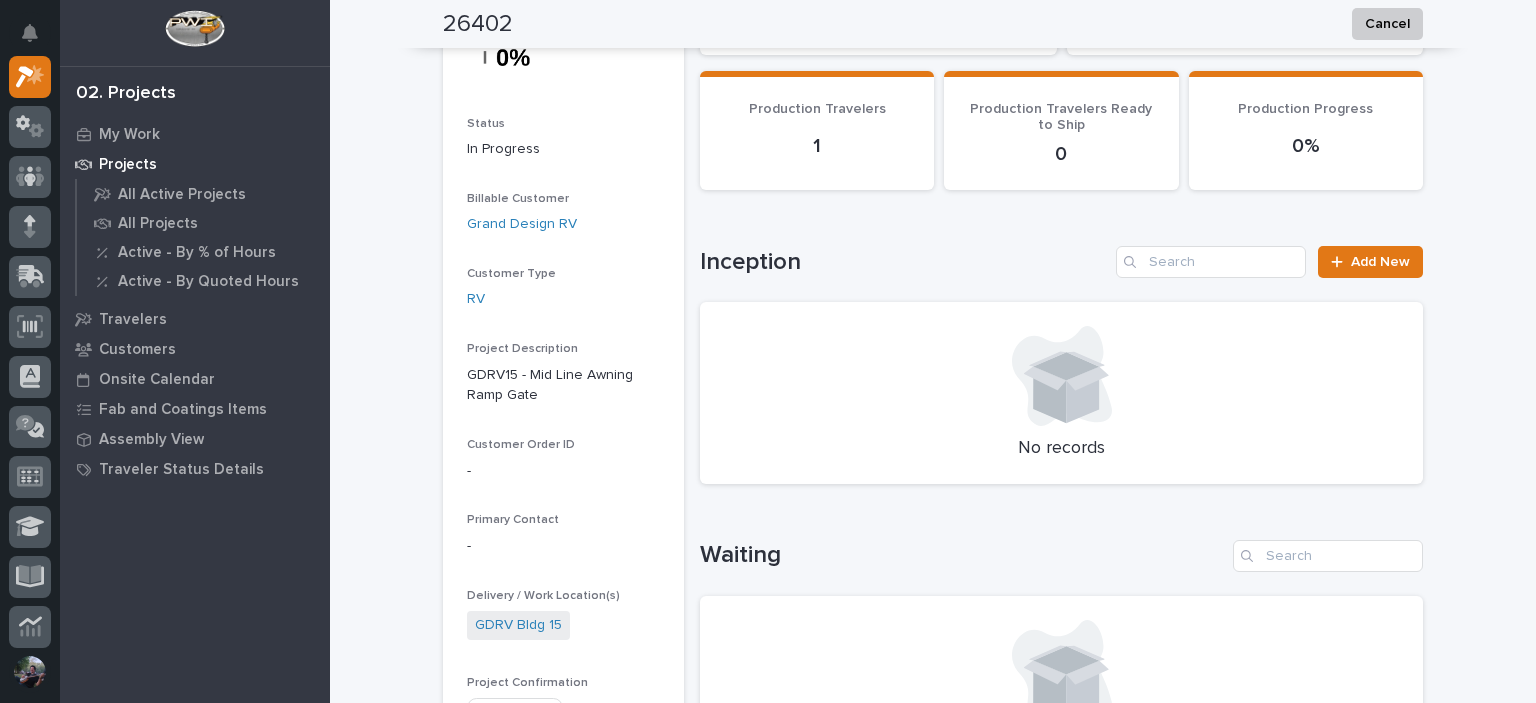 scroll, scrollTop: 0, scrollLeft: 0, axis: both 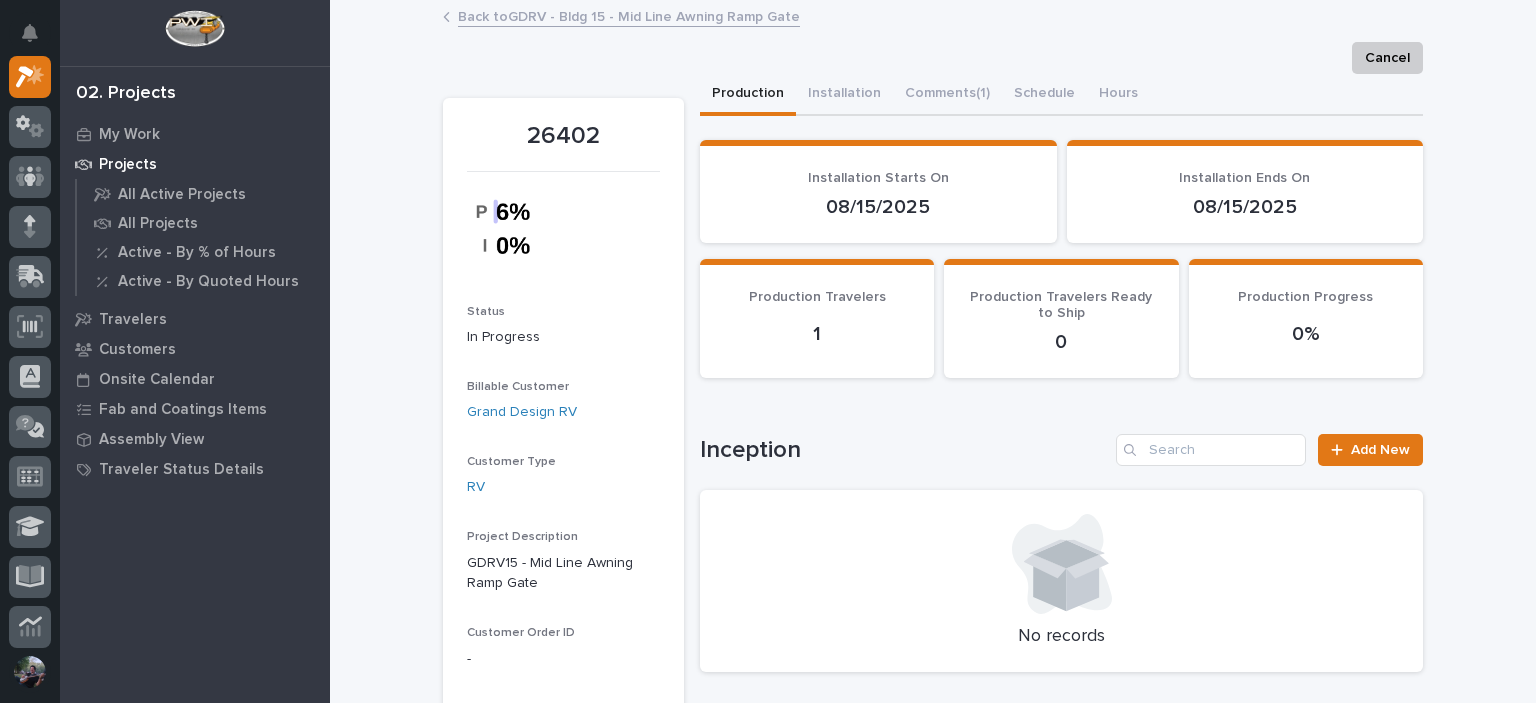click on "Back to GDRV - Bldg [NUMBER] - Mid Line Awning Ramp Gate" at bounding box center (629, 15) 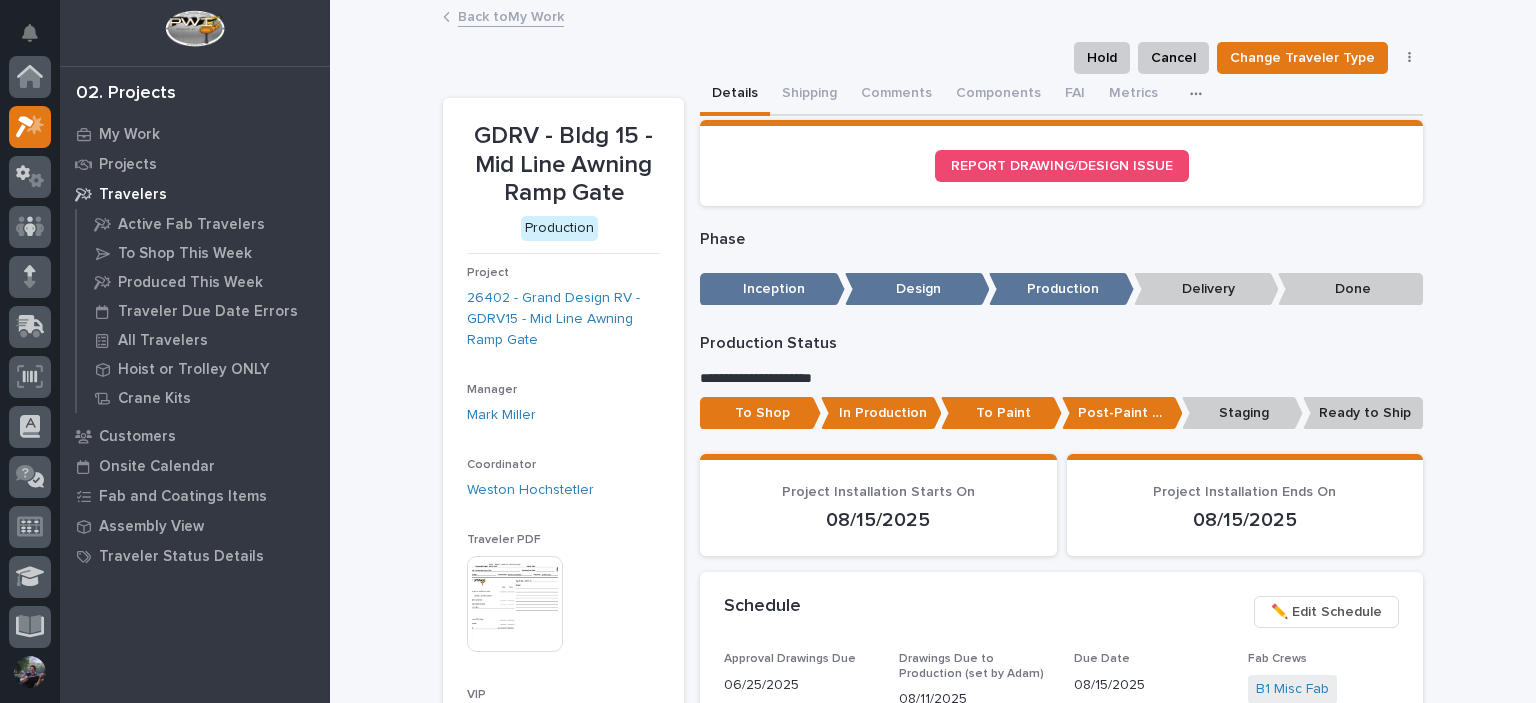 scroll, scrollTop: 50, scrollLeft: 0, axis: vertical 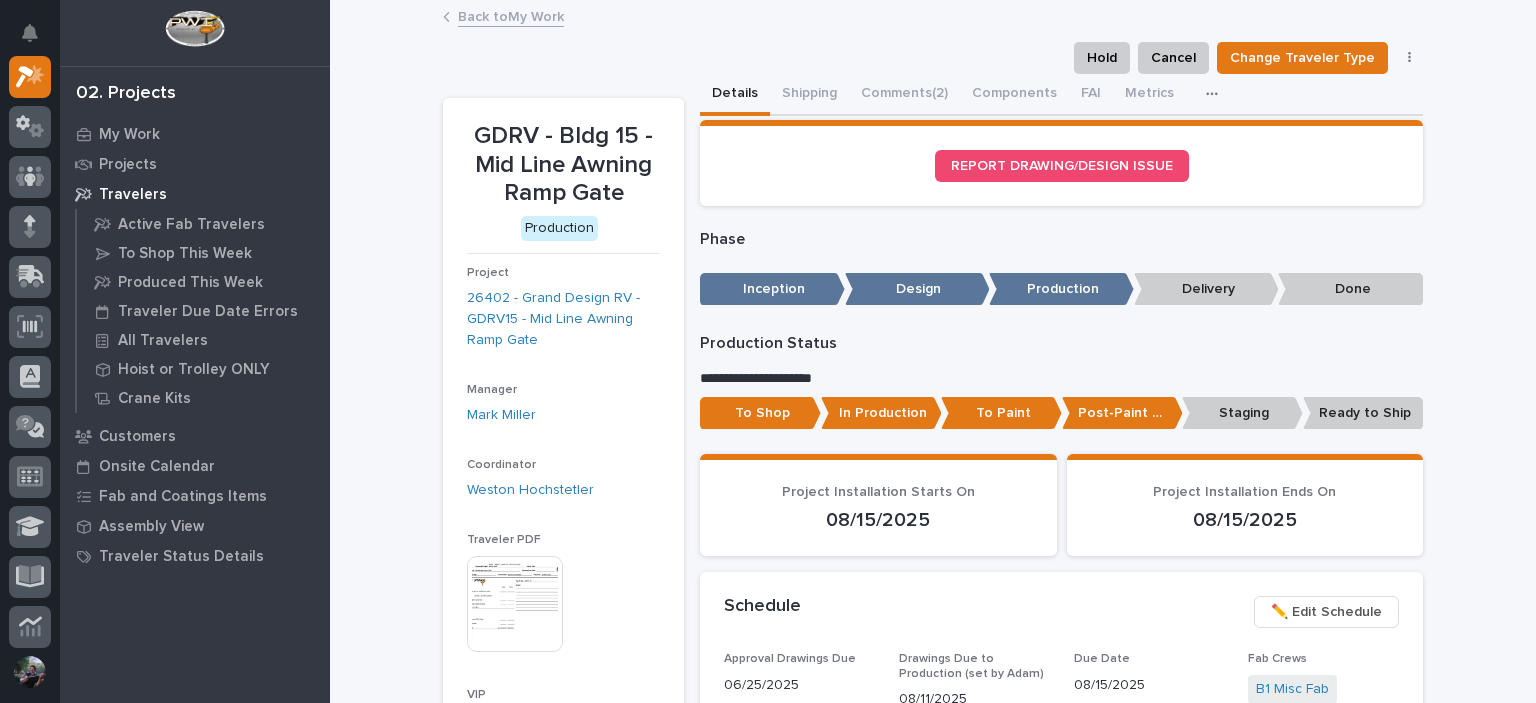 click on "To Paint" at bounding box center (1001, 413) 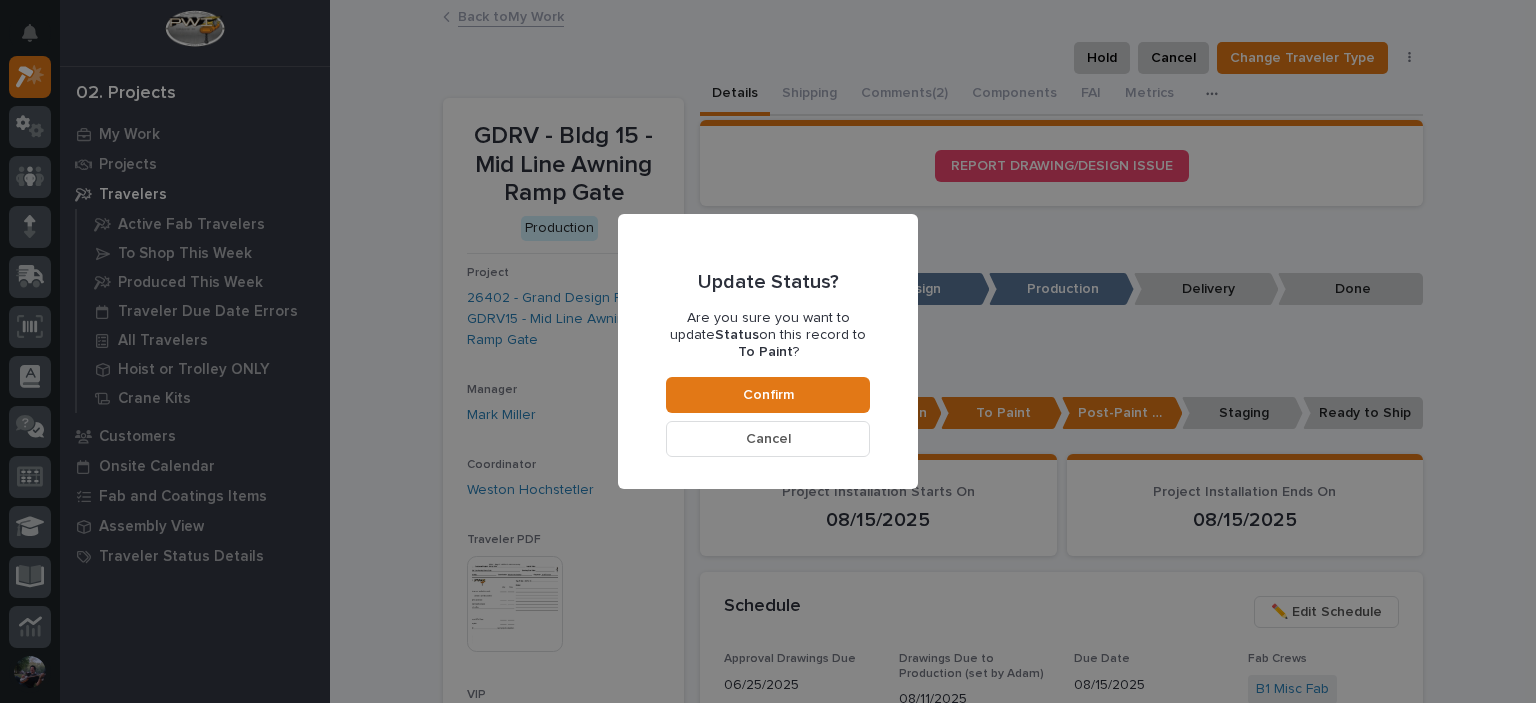 click on "Update Status? Are you sure you want to update Status on this record to To Paint ? Confirm Cancel" at bounding box center [768, 351] 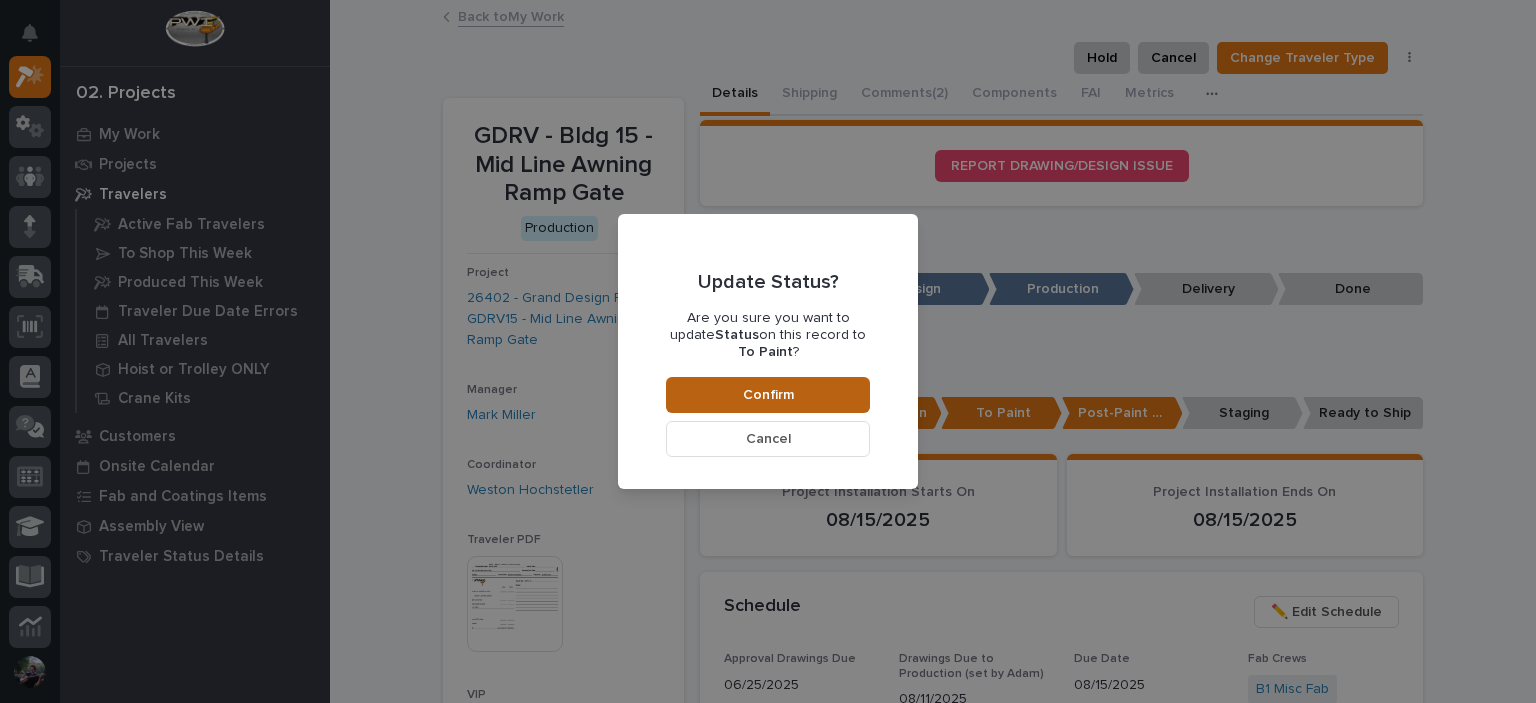 click on "Confirm" at bounding box center [768, 395] 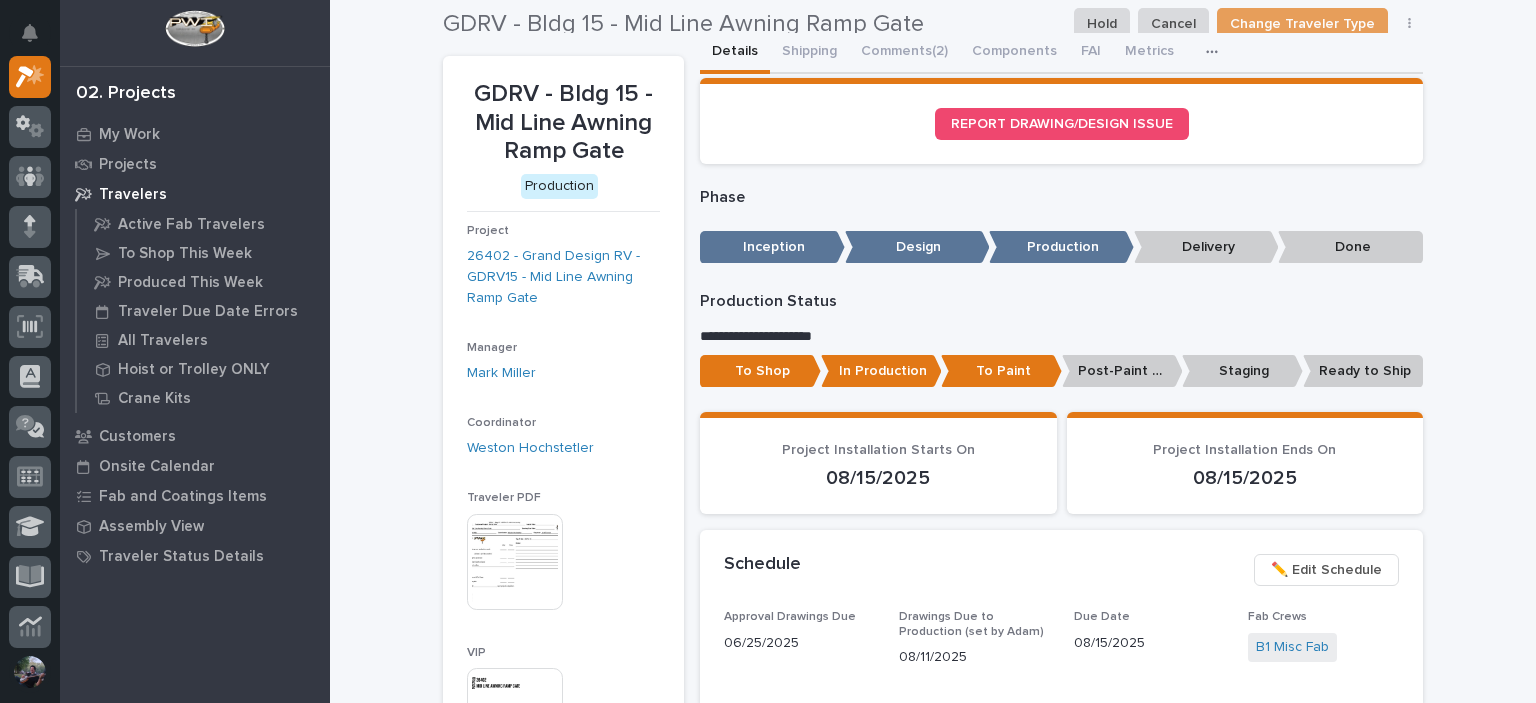scroll, scrollTop: 0, scrollLeft: 0, axis: both 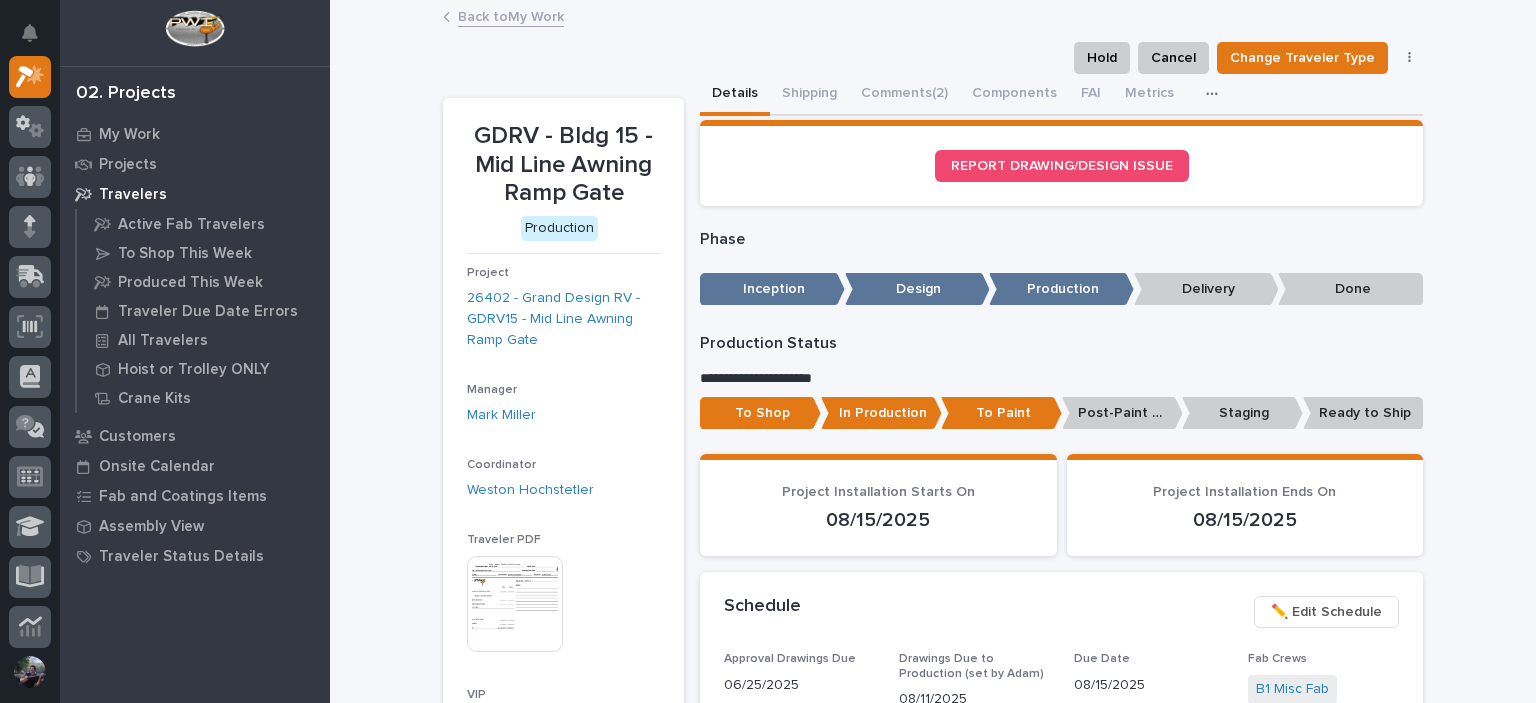 click on "Back to  My Work" at bounding box center (511, 15) 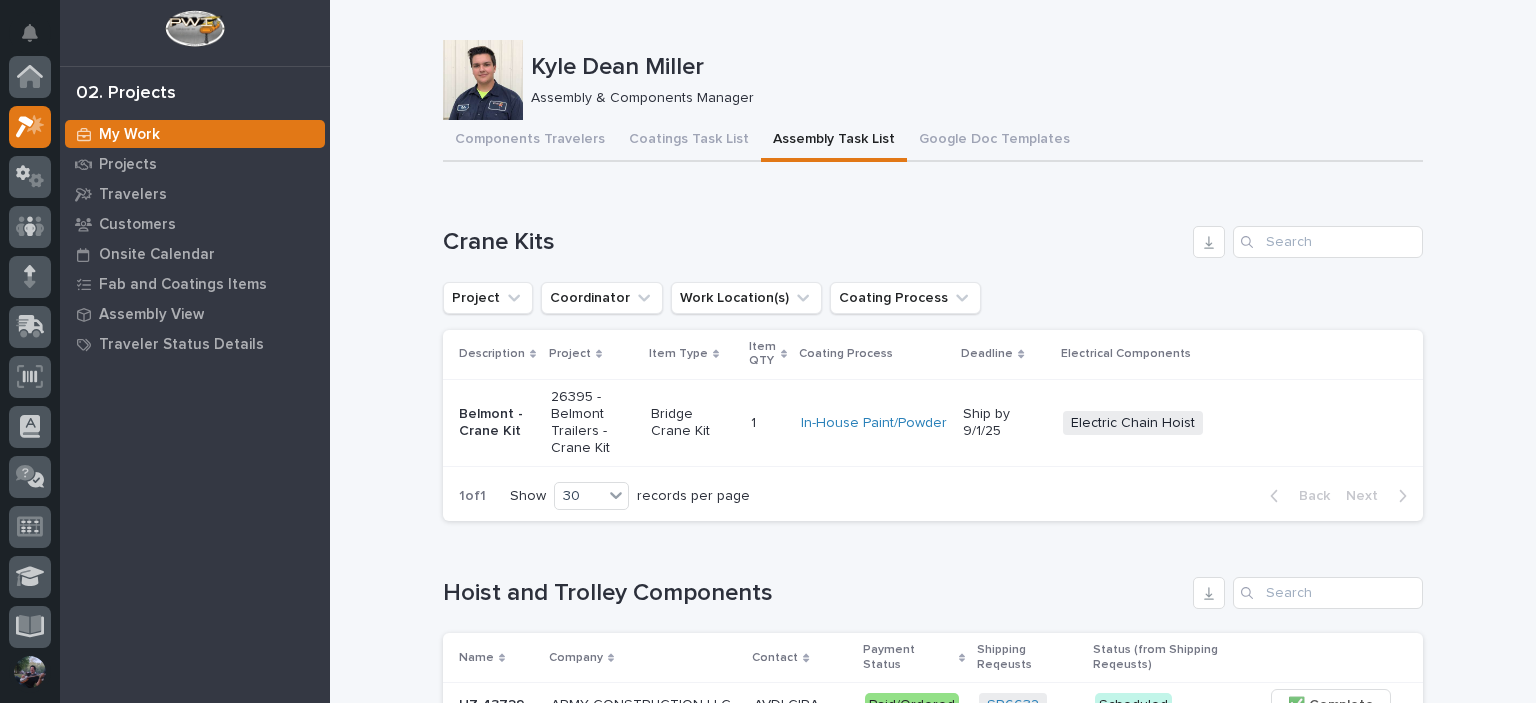 scroll, scrollTop: 50, scrollLeft: 0, axis: vertical 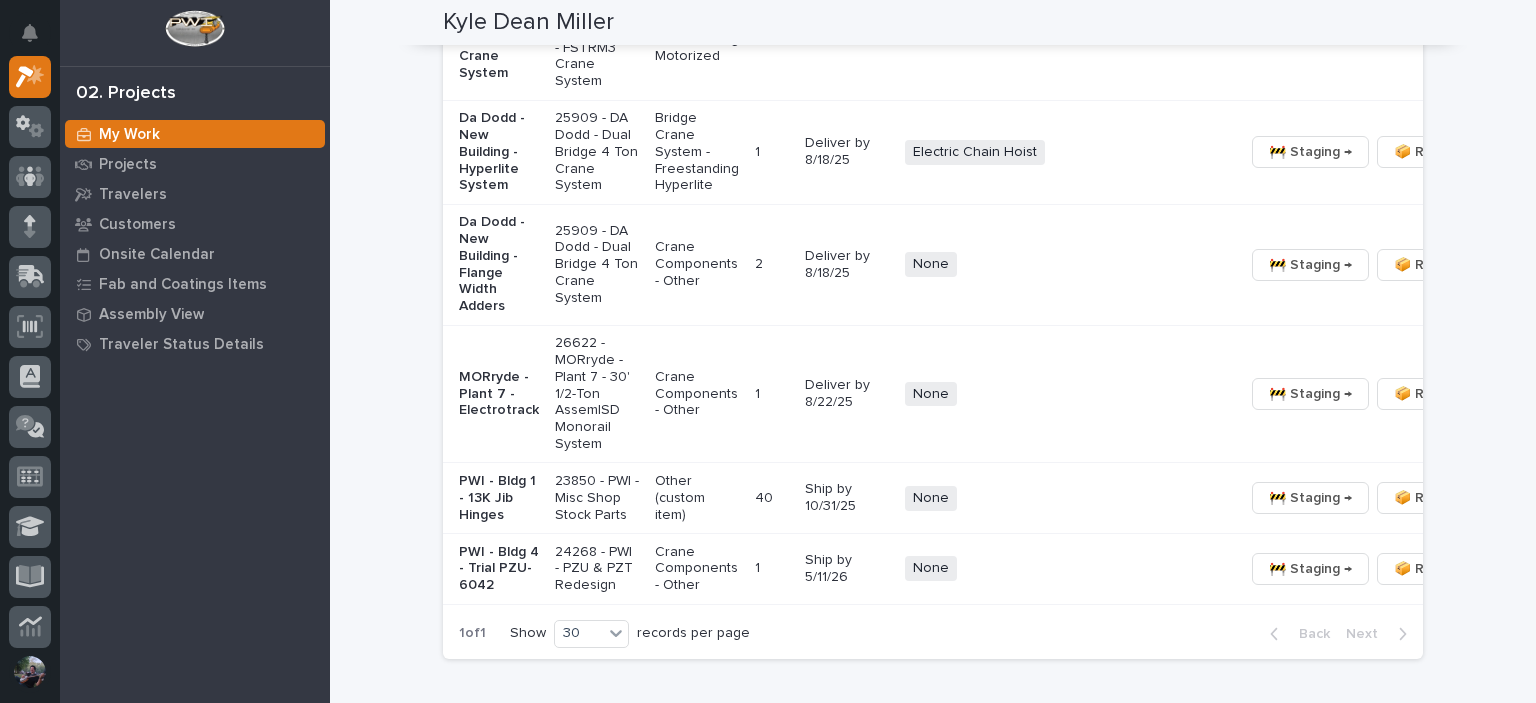 click on "26622 - MORryde - Plant 7 - 30' 1/2-Ton AssemISD Monorail System" at bounding box center [597, 394] 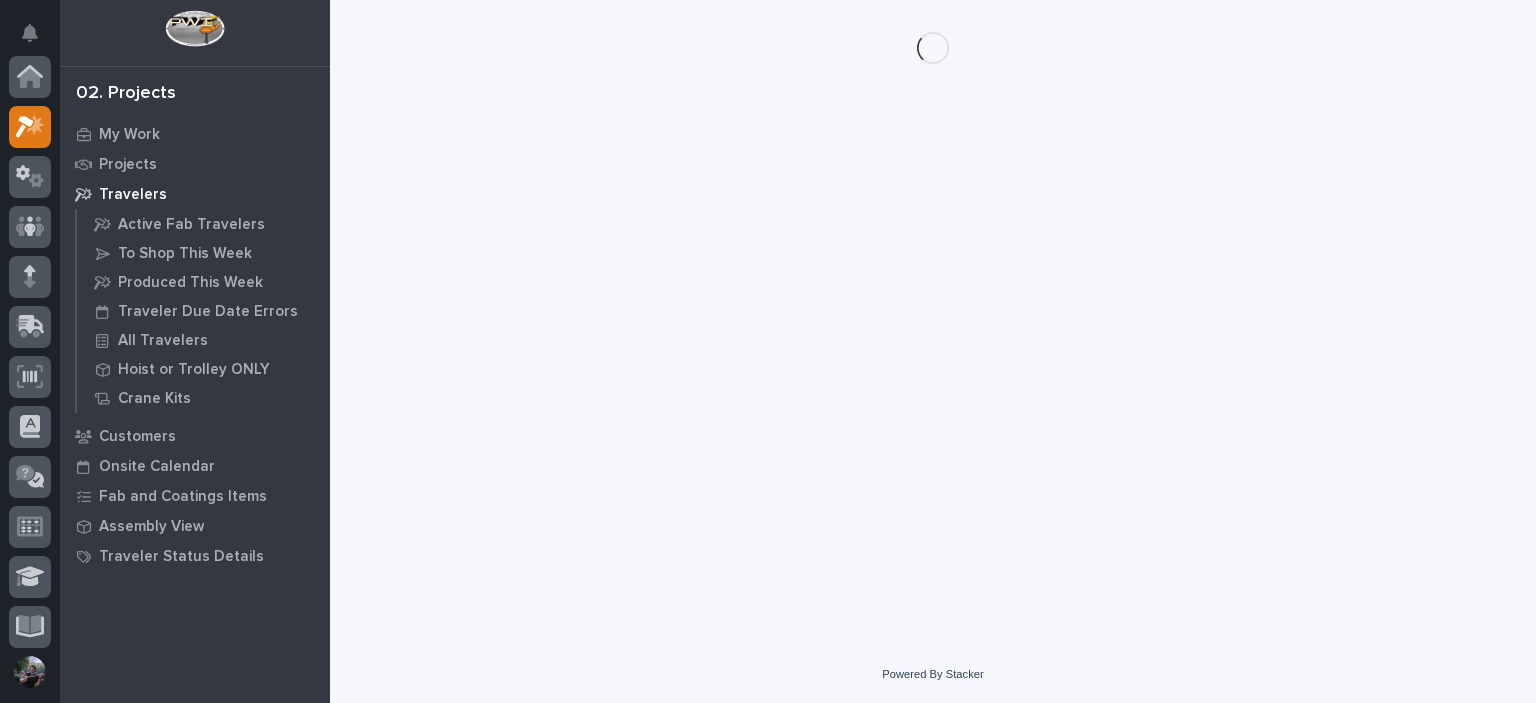 scroll, scrollTop: 0, scrollLeft: 0, axis: both 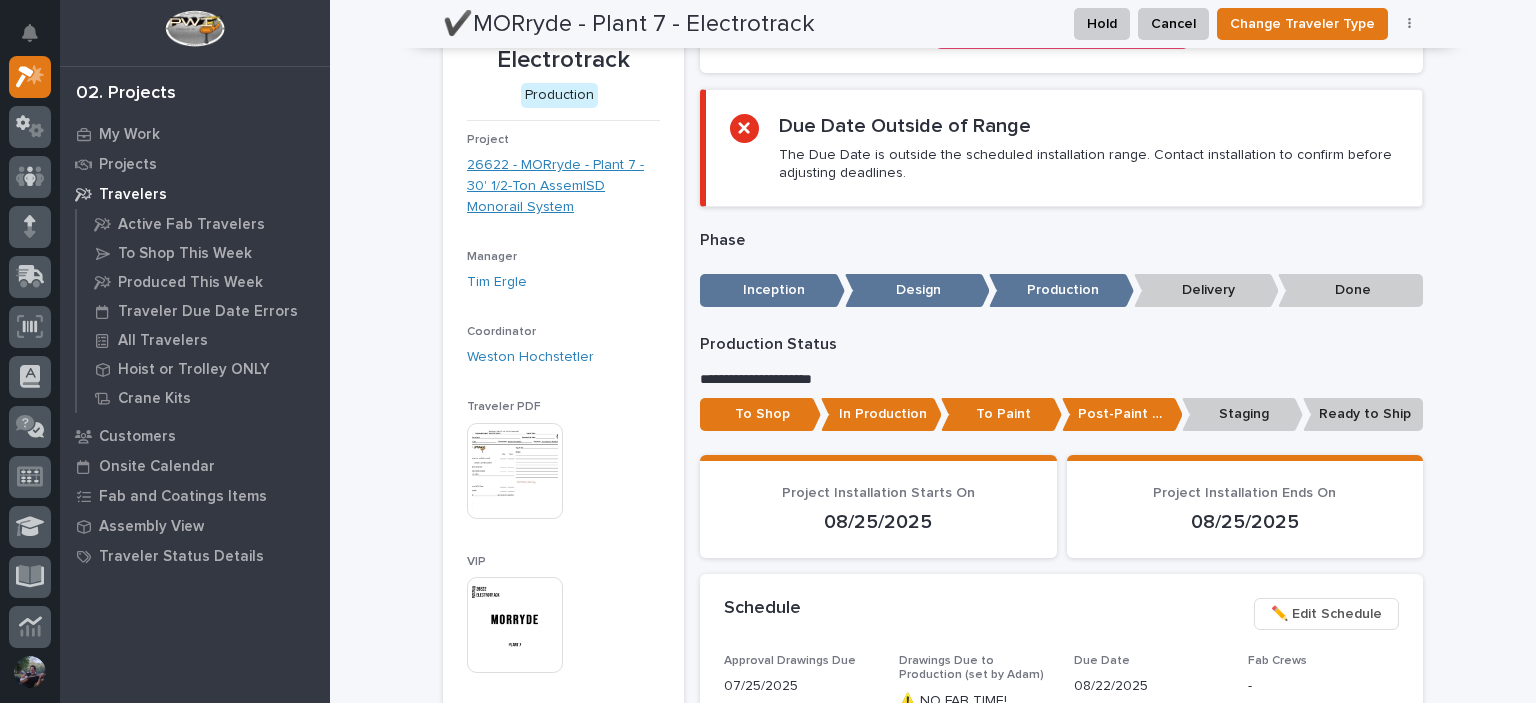 click on "26622 - MORryde - Plant 7 - 30' 1/2-Ton AssemISD Monorail System" at bounding box center (563, 186) 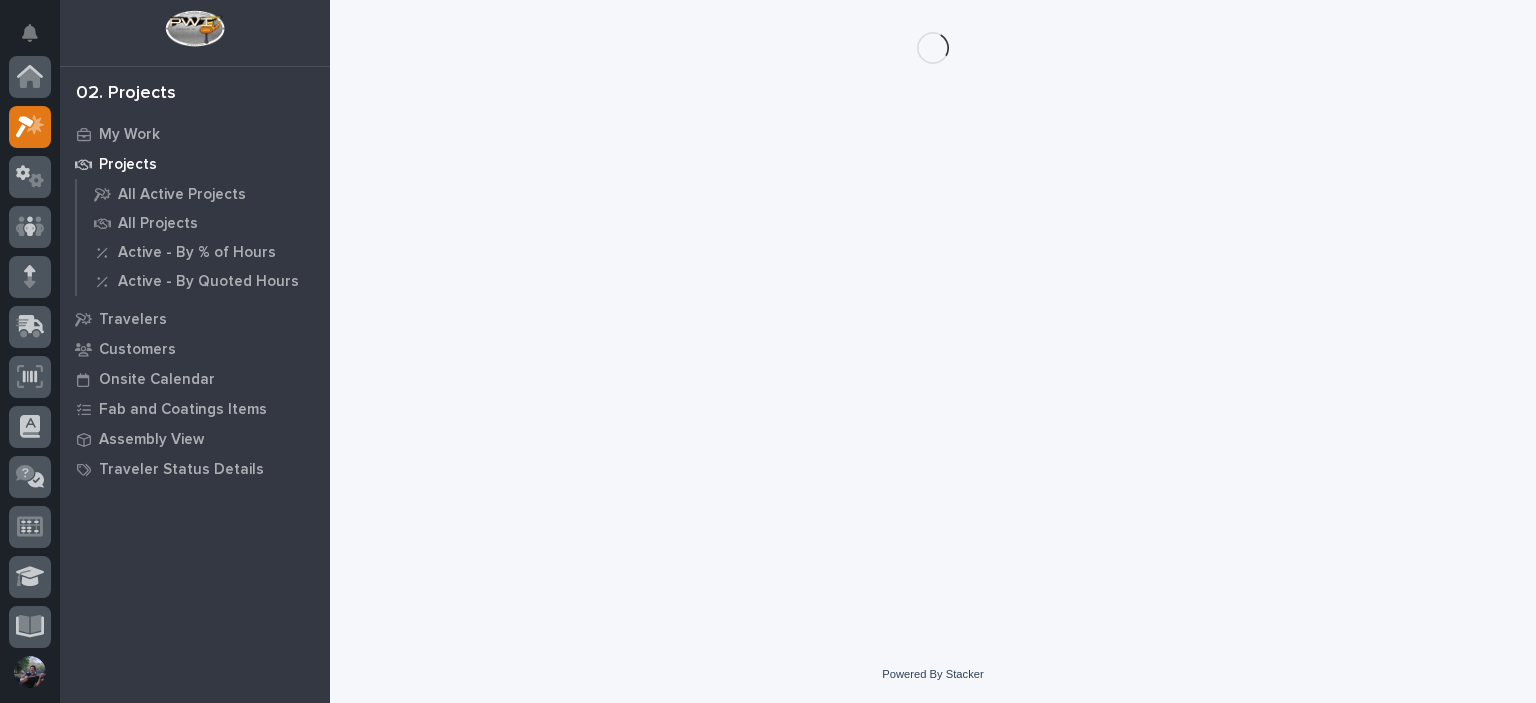scroll, scrollTop: 0, scrollLeft: 0, axis: both 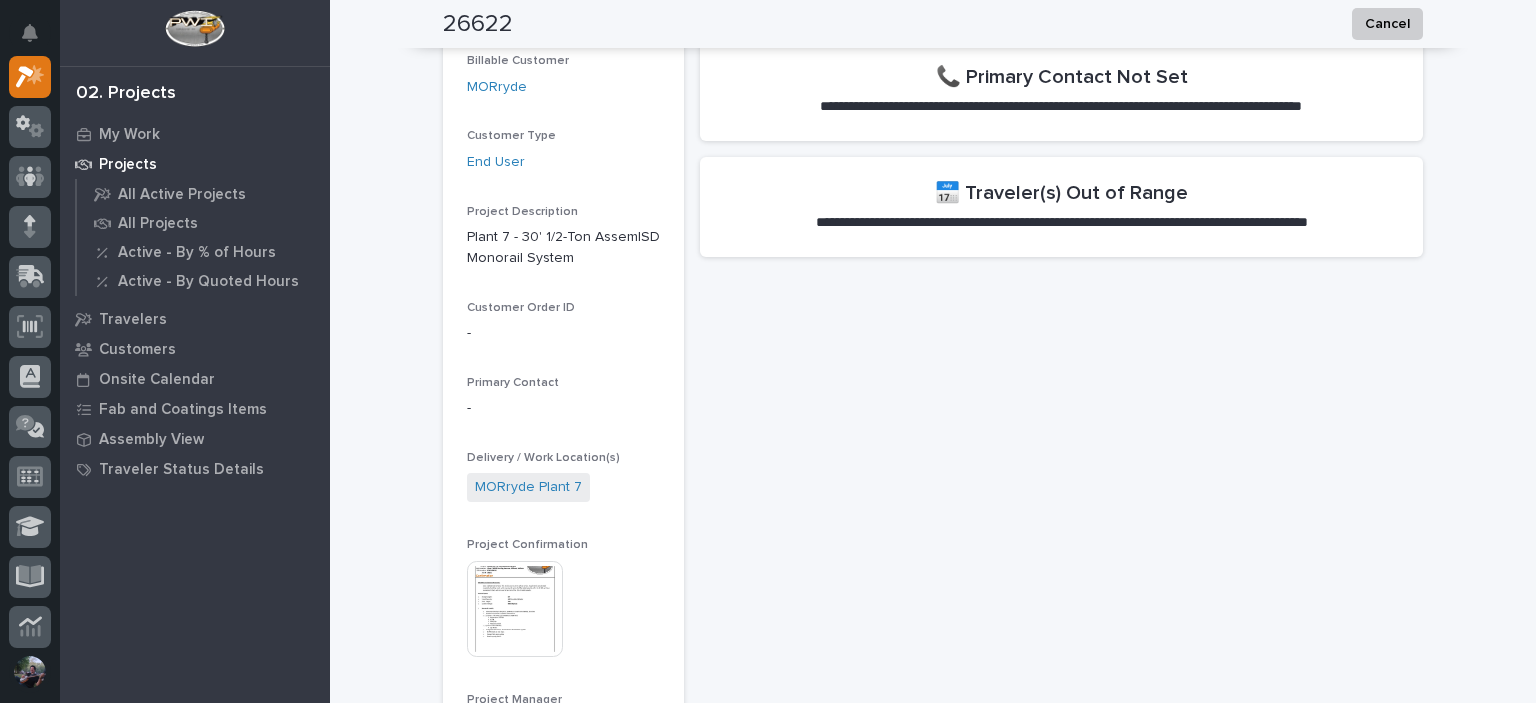 click at bounding box center [515, 609] 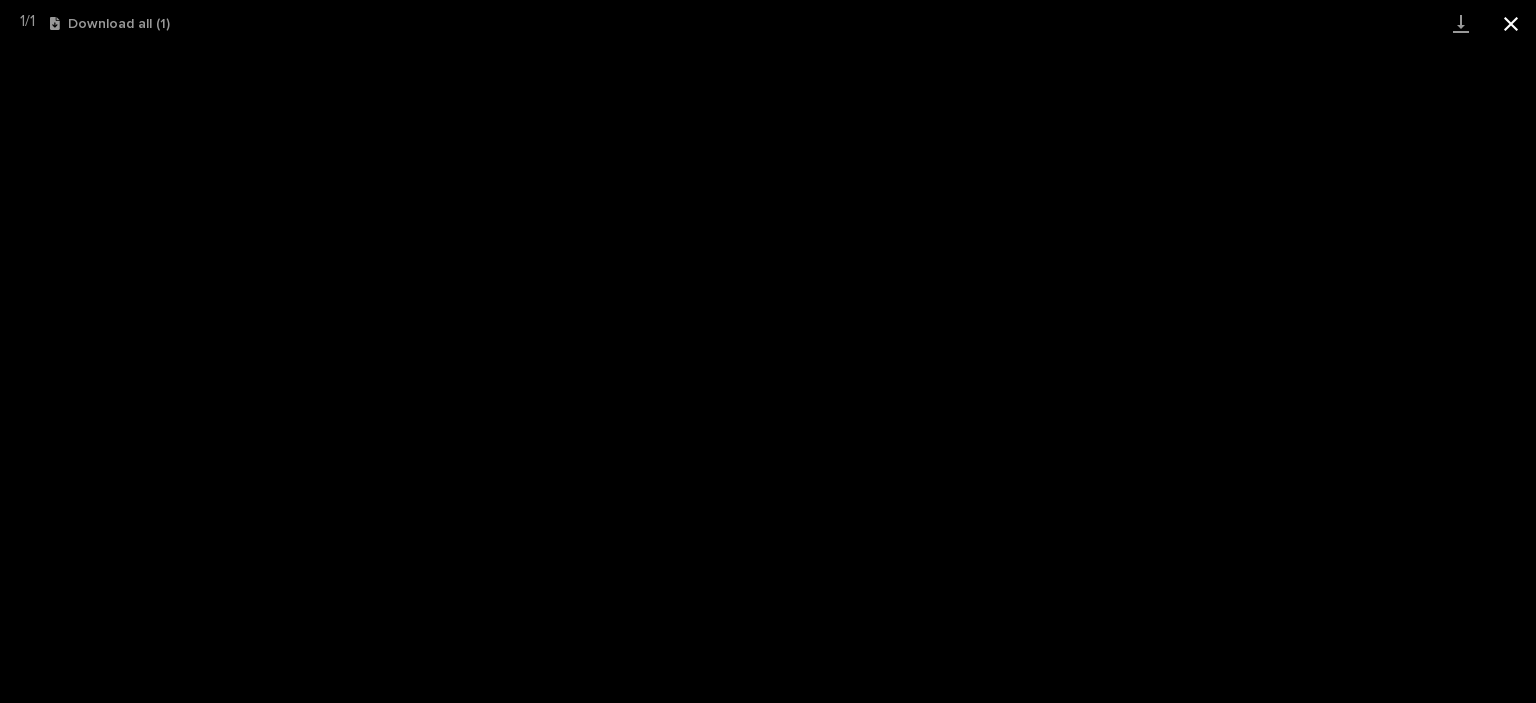 click at bounding box center [1511, 23] 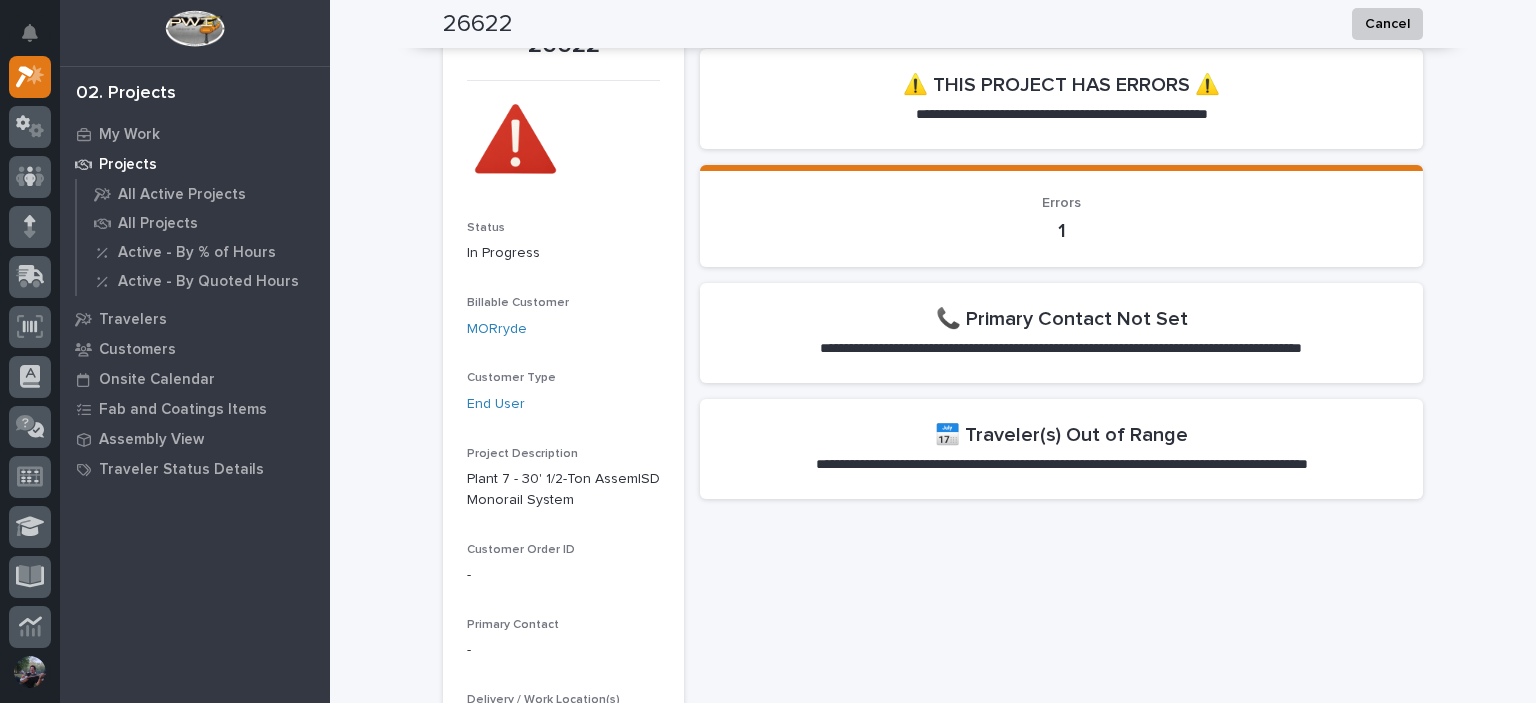 scroll, scrollTop: 0, scrollLeft: 0, axis: both 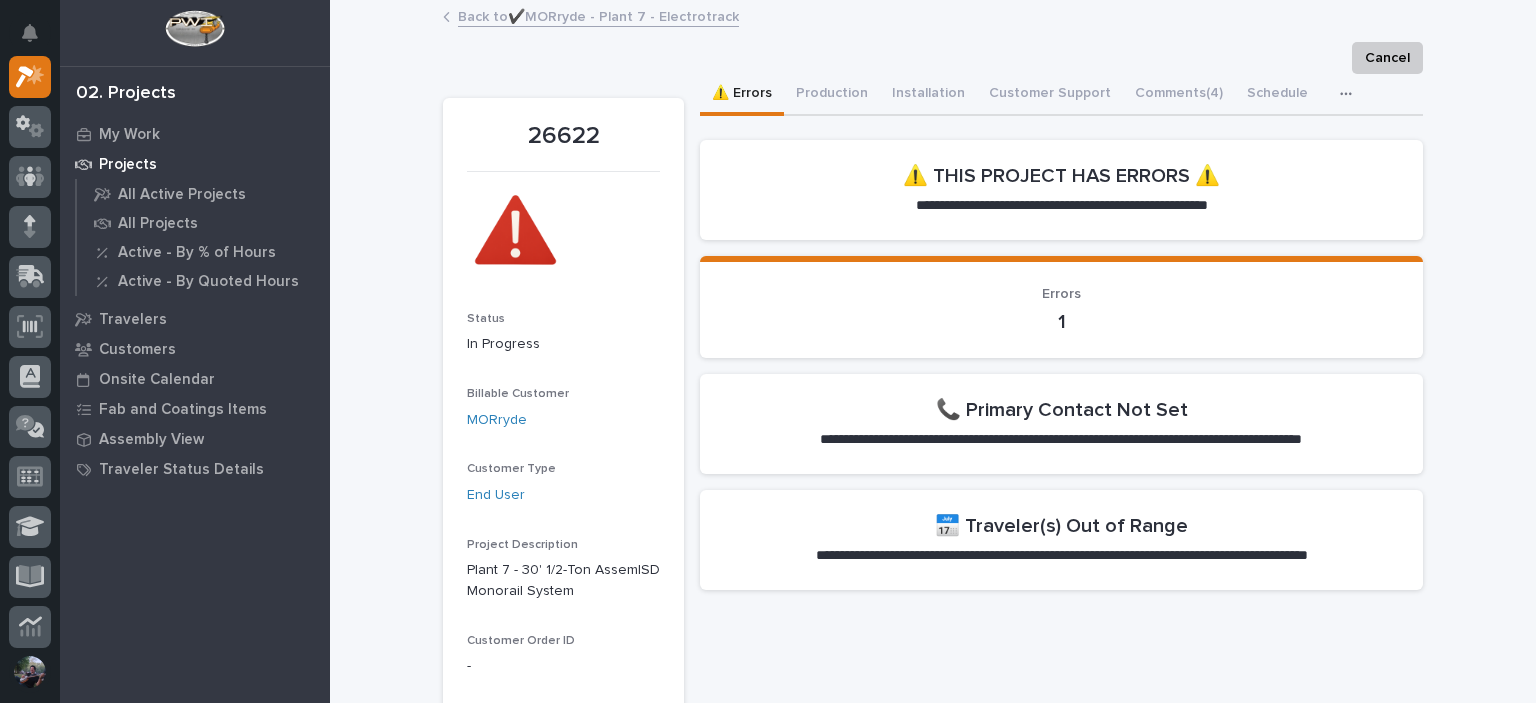 click on "⚠️ Errors" at bounding box center [742, 95] 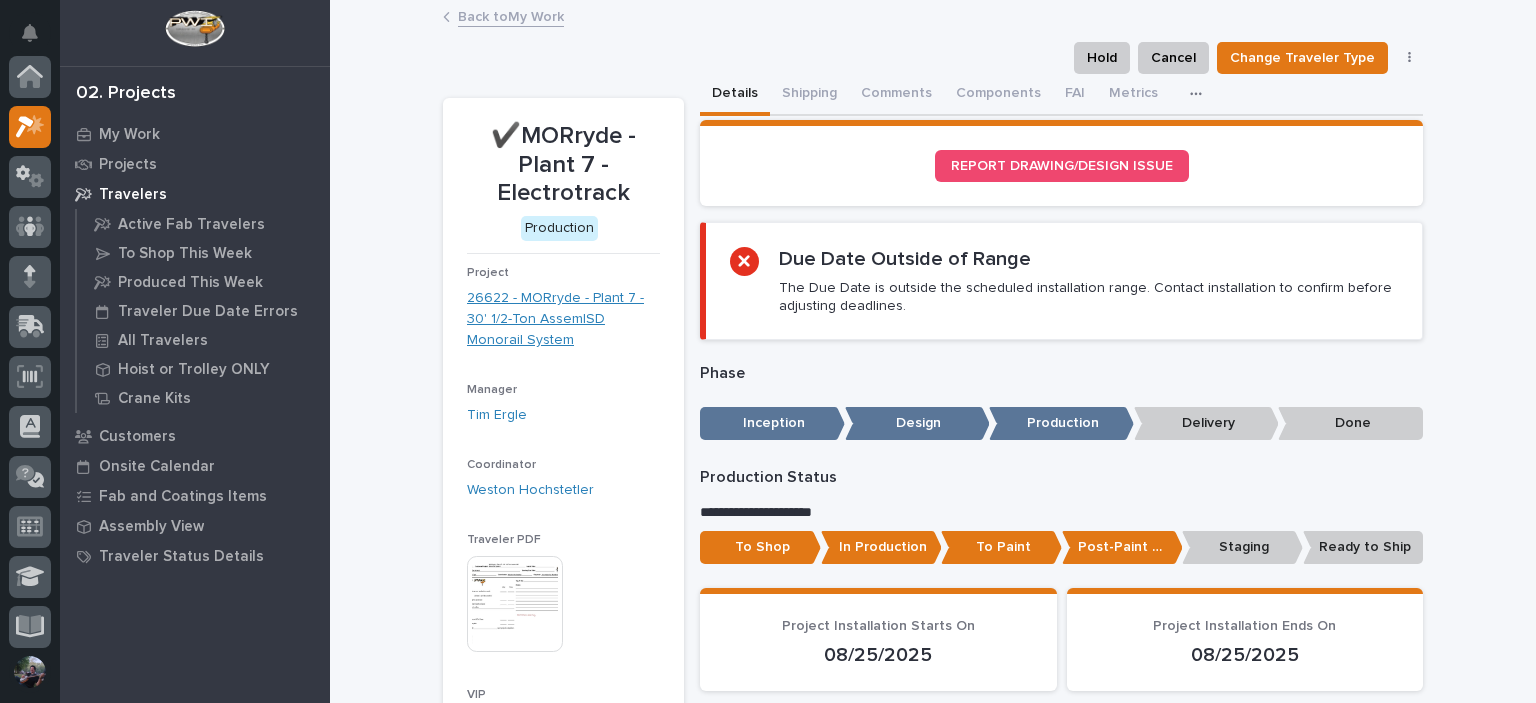 scroll, scrollTop: 50, scrollLeft: 0, axis: vertical 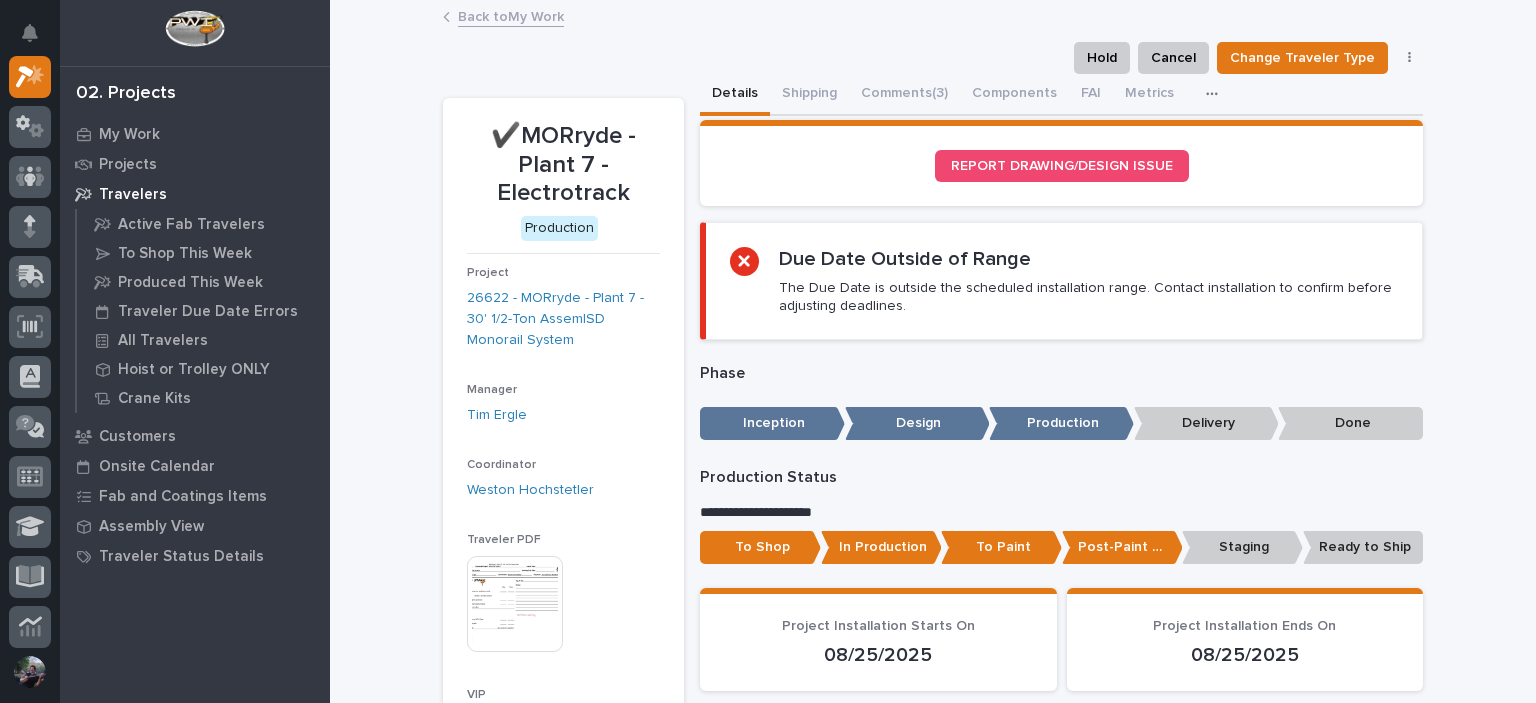 click on "Back to  My Work" at bounding box center (511, 15) 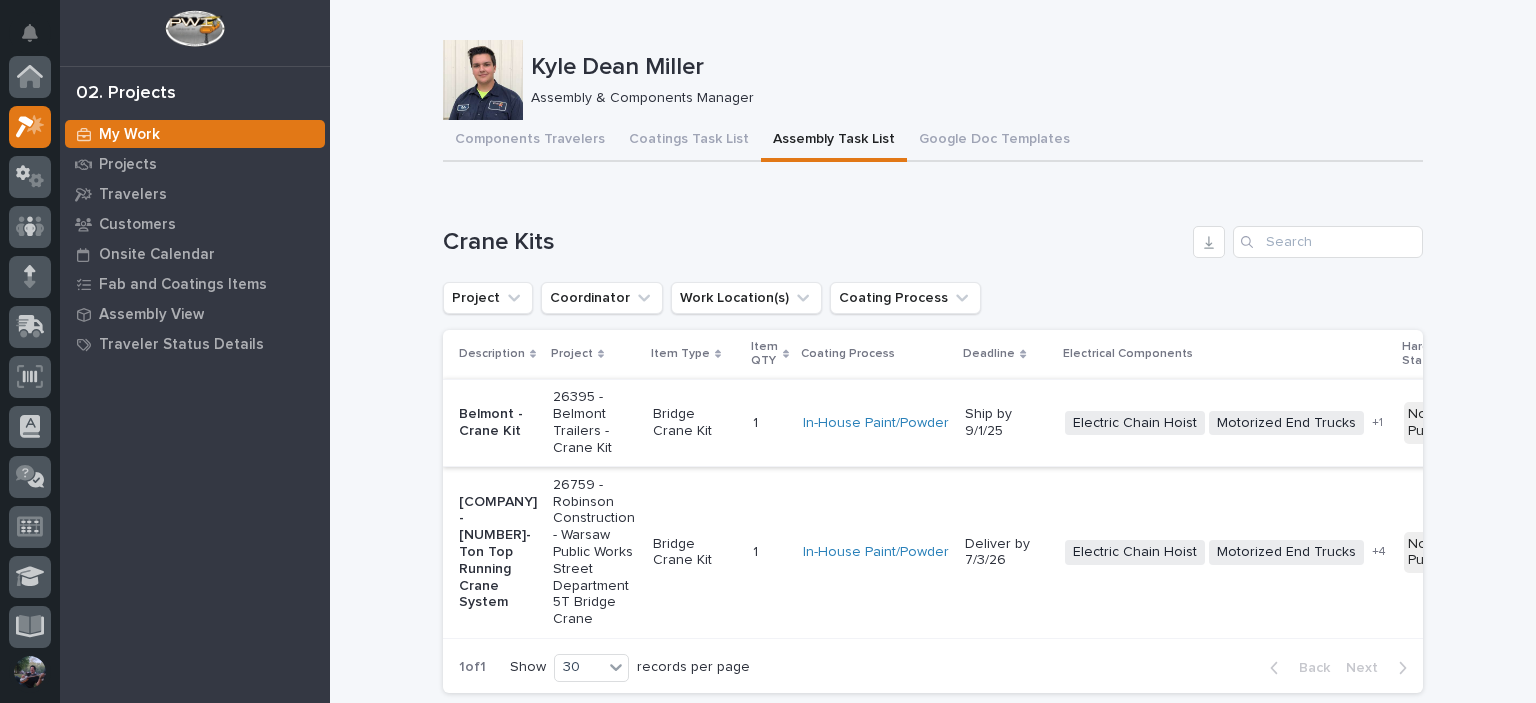 scroll, scrollTop: 50, scrollLeft: 0, axis: vertical 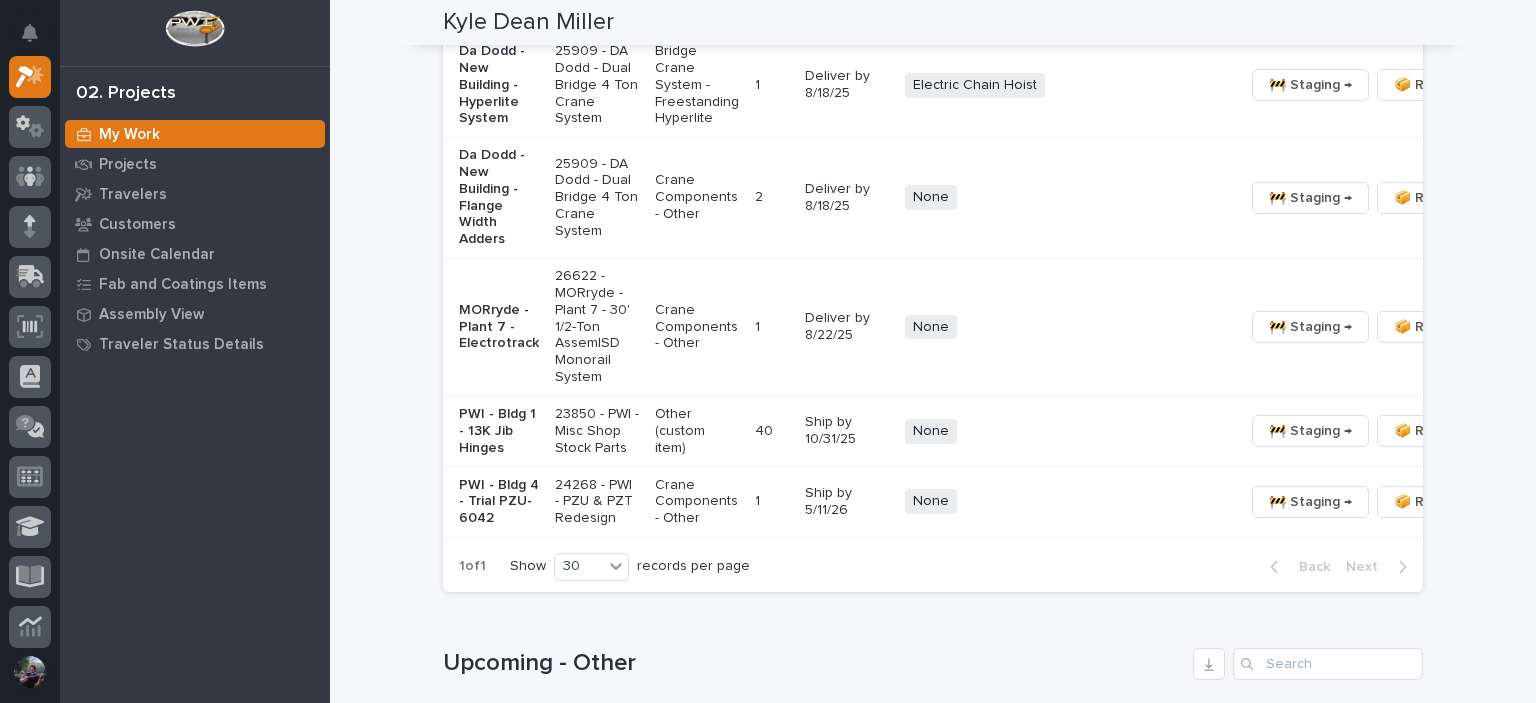 click on "26622 - MORryde - Plant 7 - 30' 1/2-Ton AssemISD Monorail System" at bounding box center (597, 327) 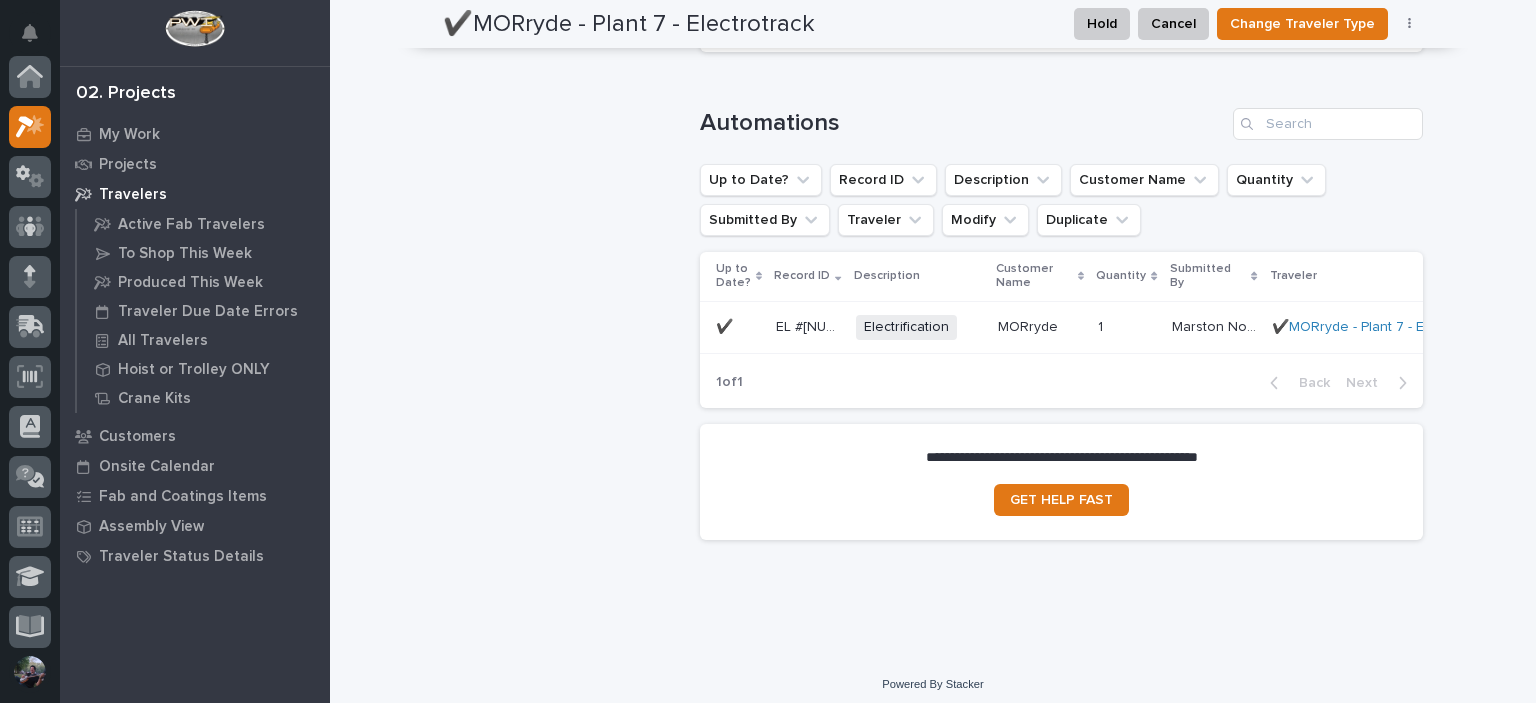scroll, scrollTop: 1784, scrollLeft: 0, axis: vertical 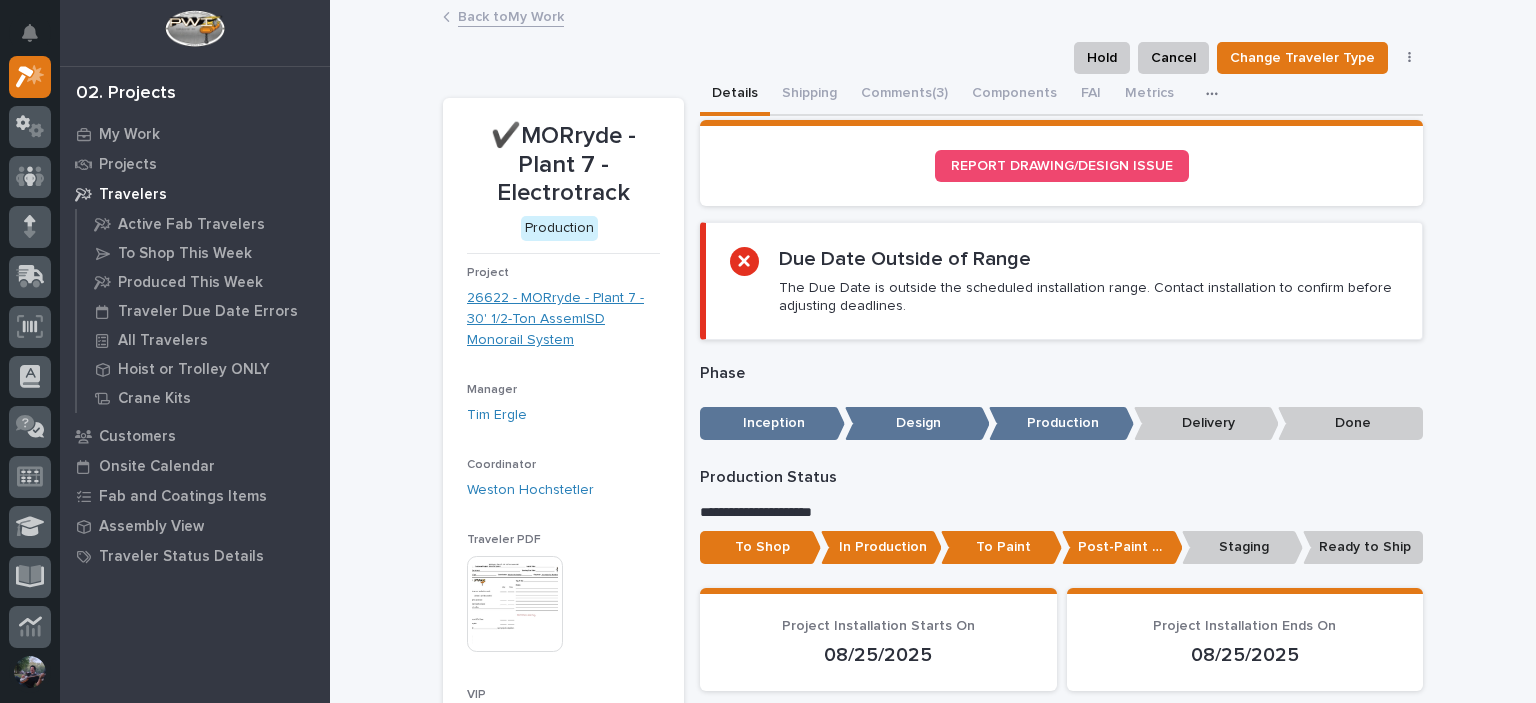 click on "26622 - MORryde - Plant 7 - 30' 1/2-Ton AssemISD Monorail System" at bounding box center [563, 319] 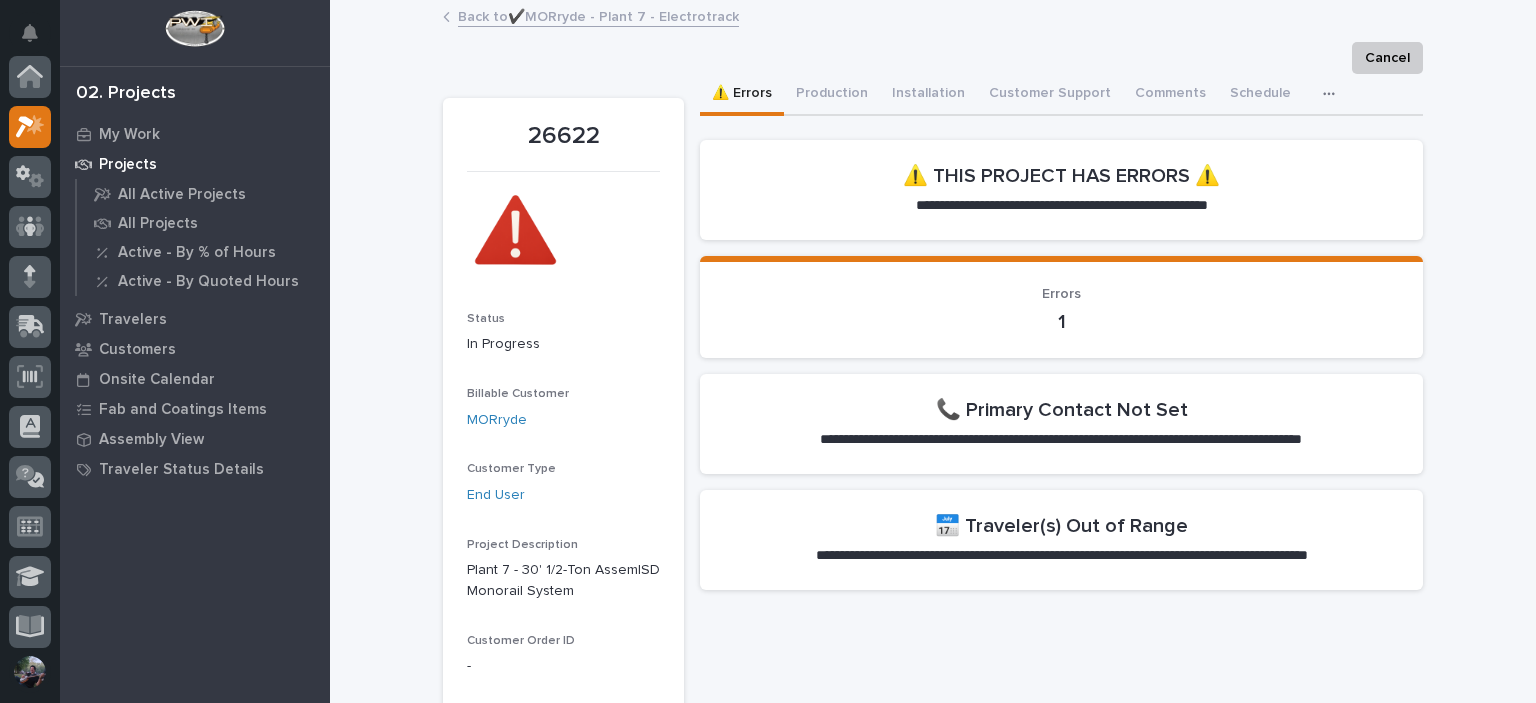 scroll, scrollTop: 50, scrollLeft: 0, axis: vertical 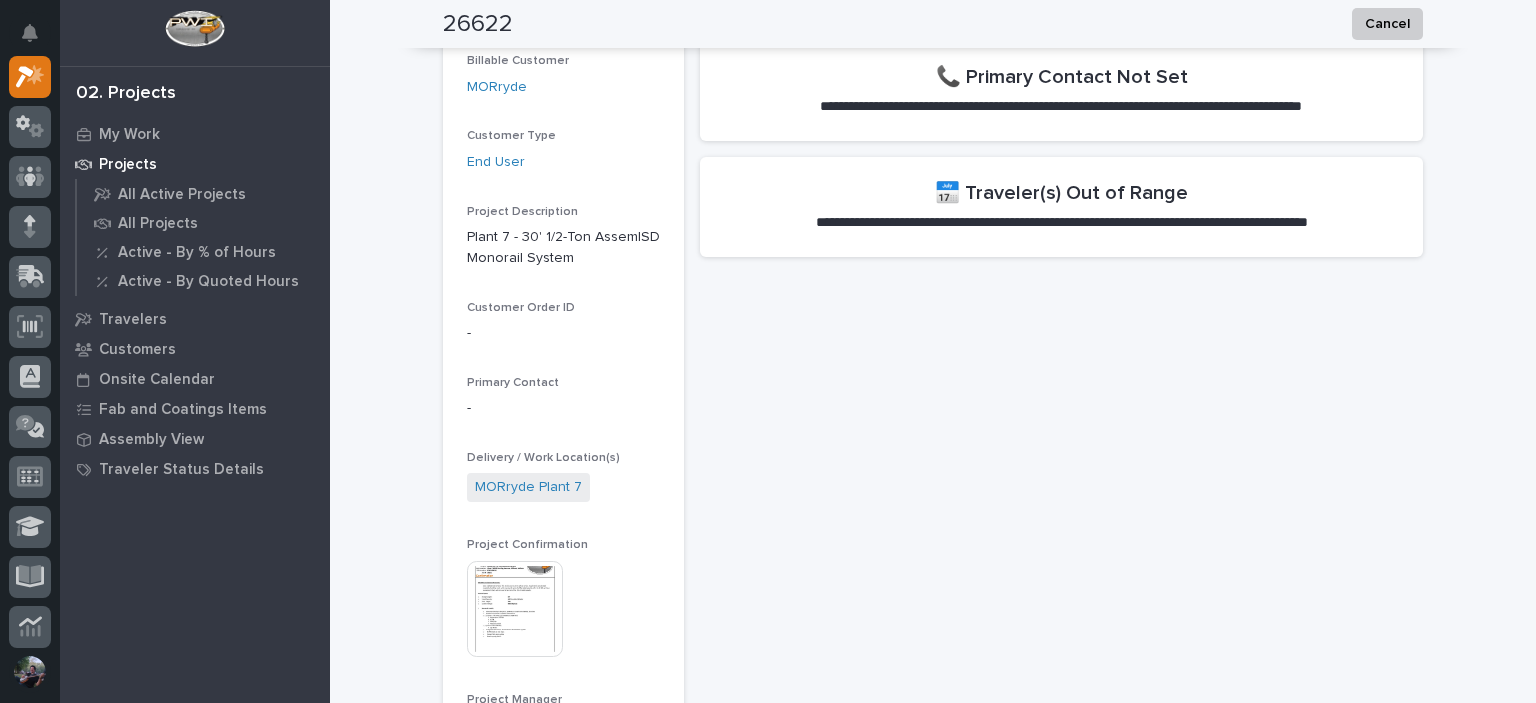click at bounding box center (515, 609) 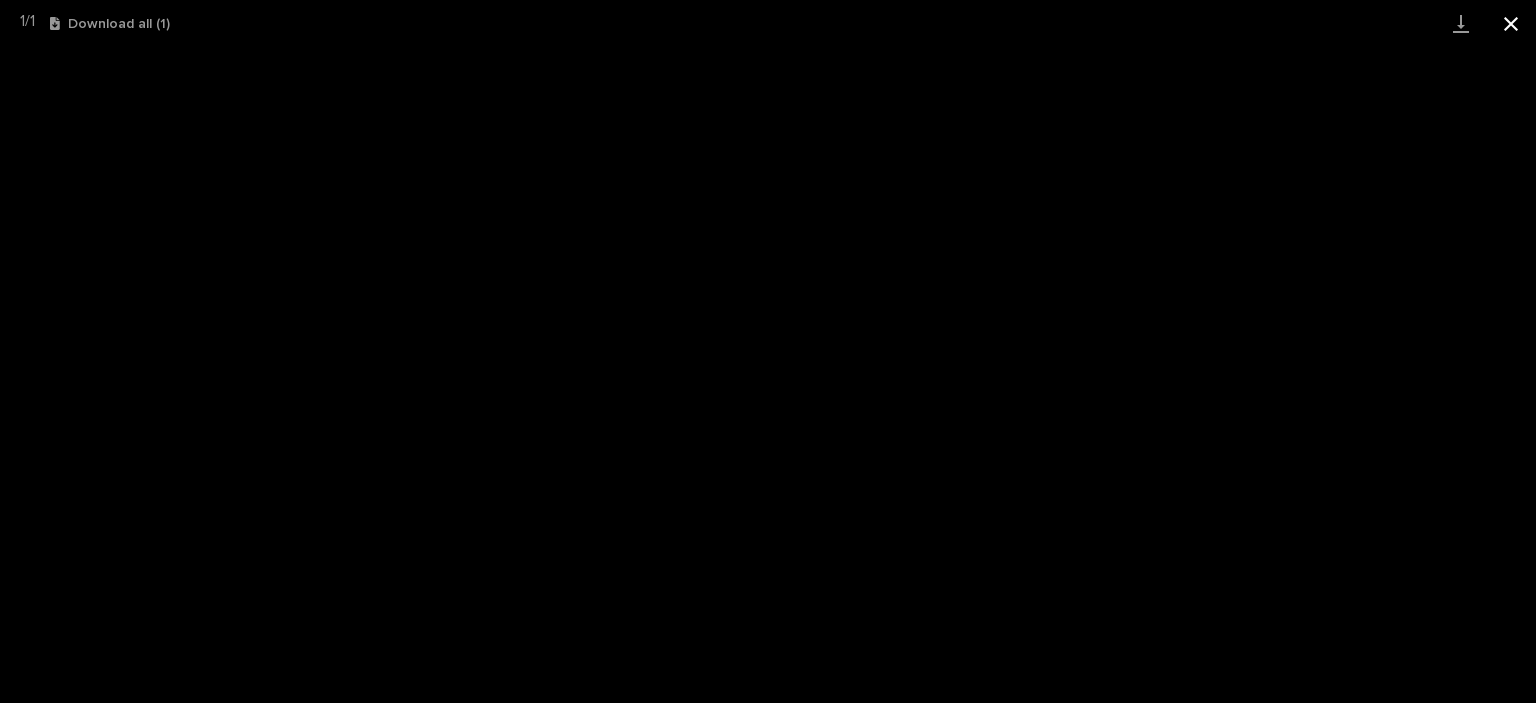 click at bounding box center (1511, 23) 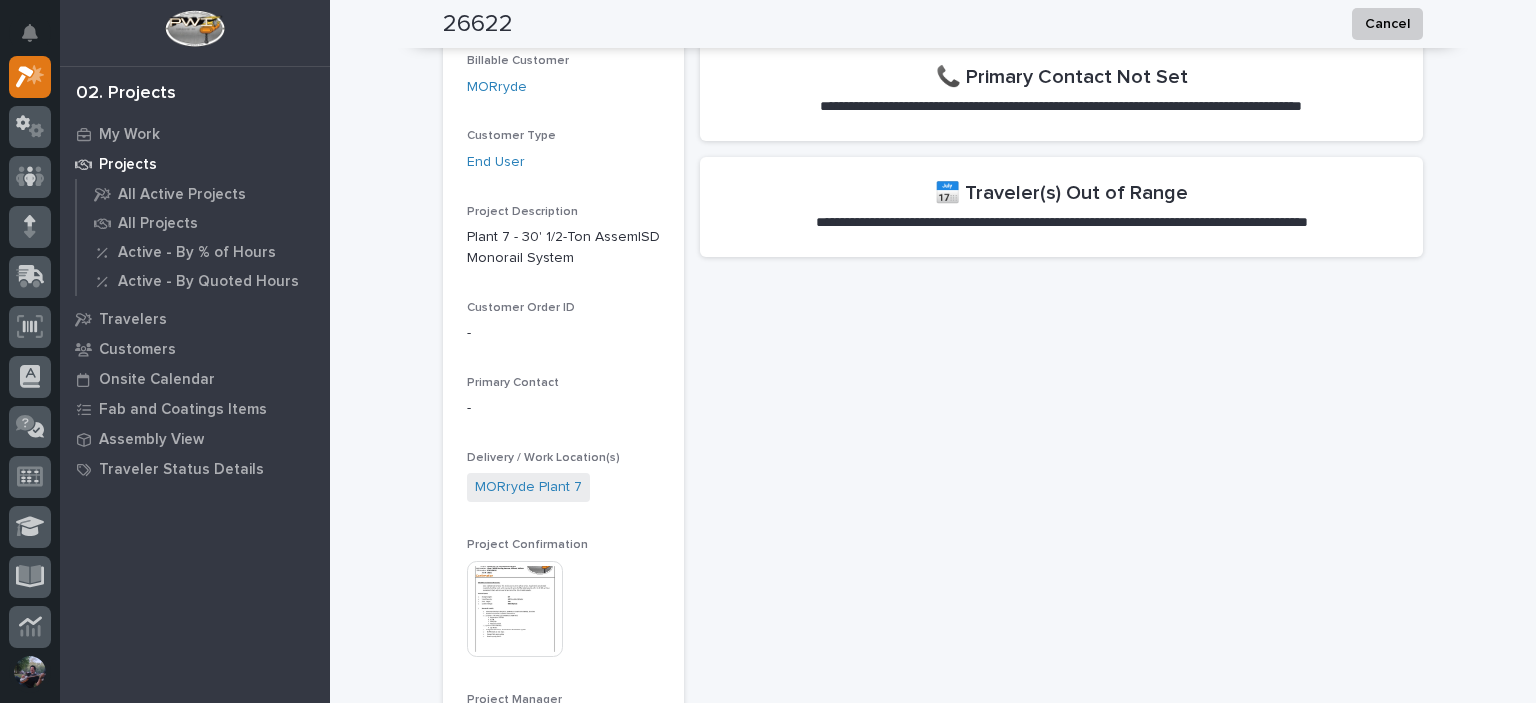 scroll, scrollTop: 0, scrollLeft: 0, axis: both 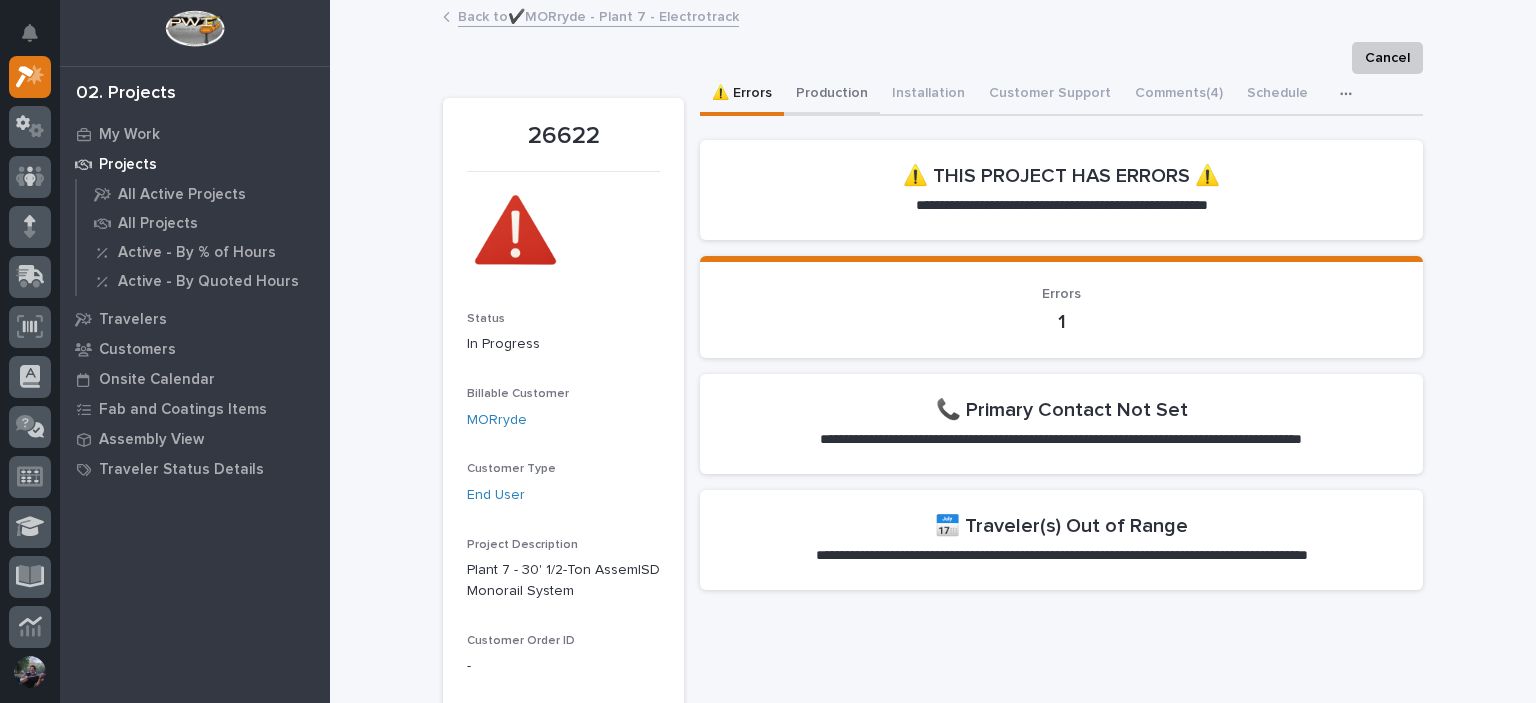 click on "Production" at bounding box center [832, 95] 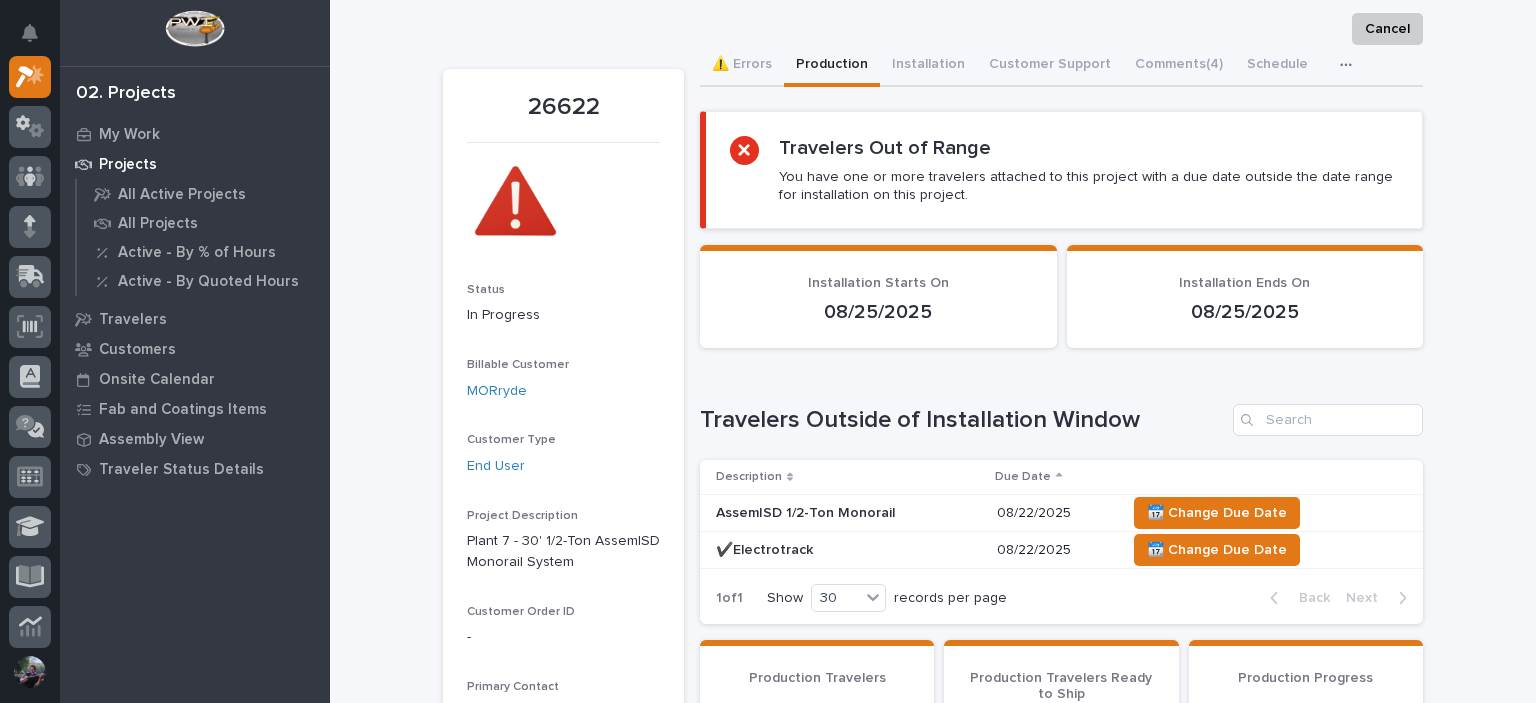 scroll, scrollTop: 0, scrollLeft: 0, axis: both 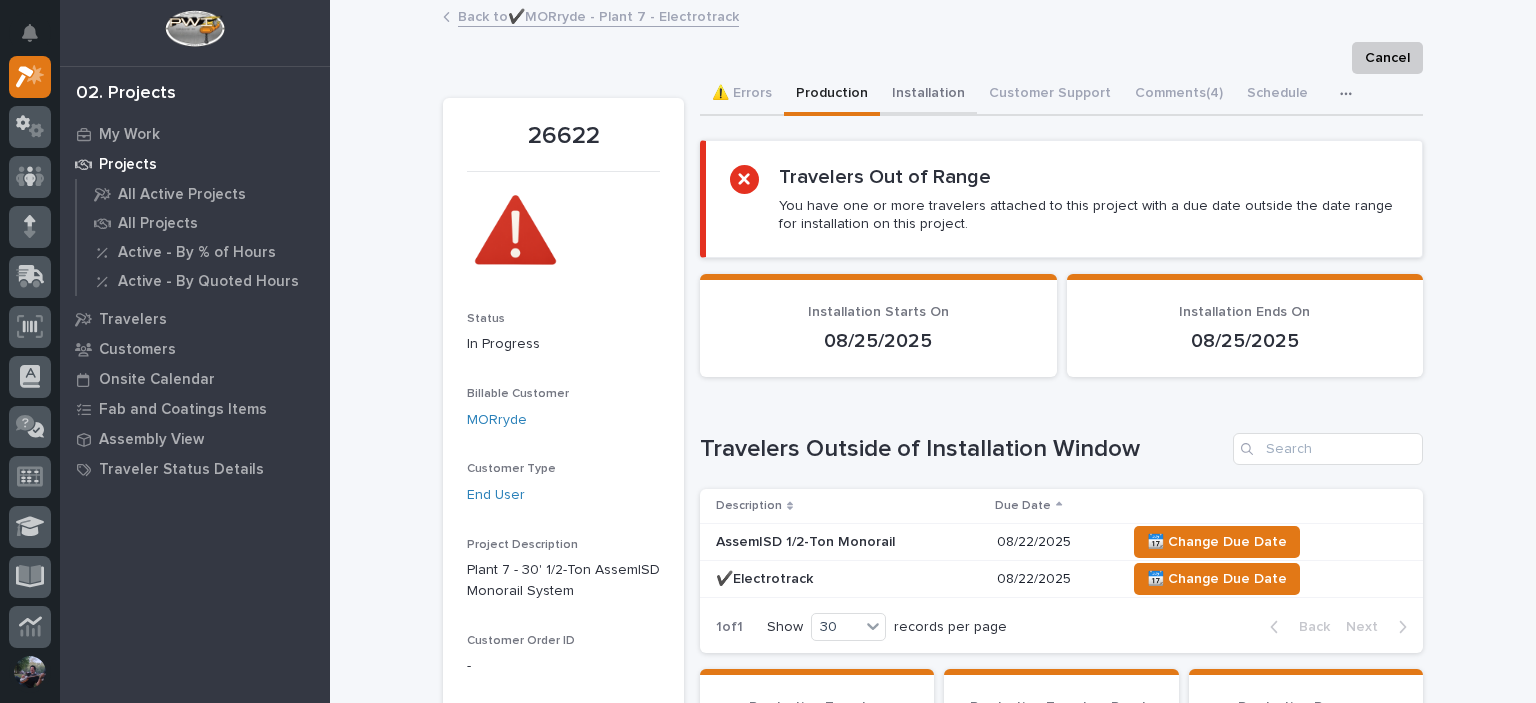 click on "Installation" at bounding box center [928, 95] 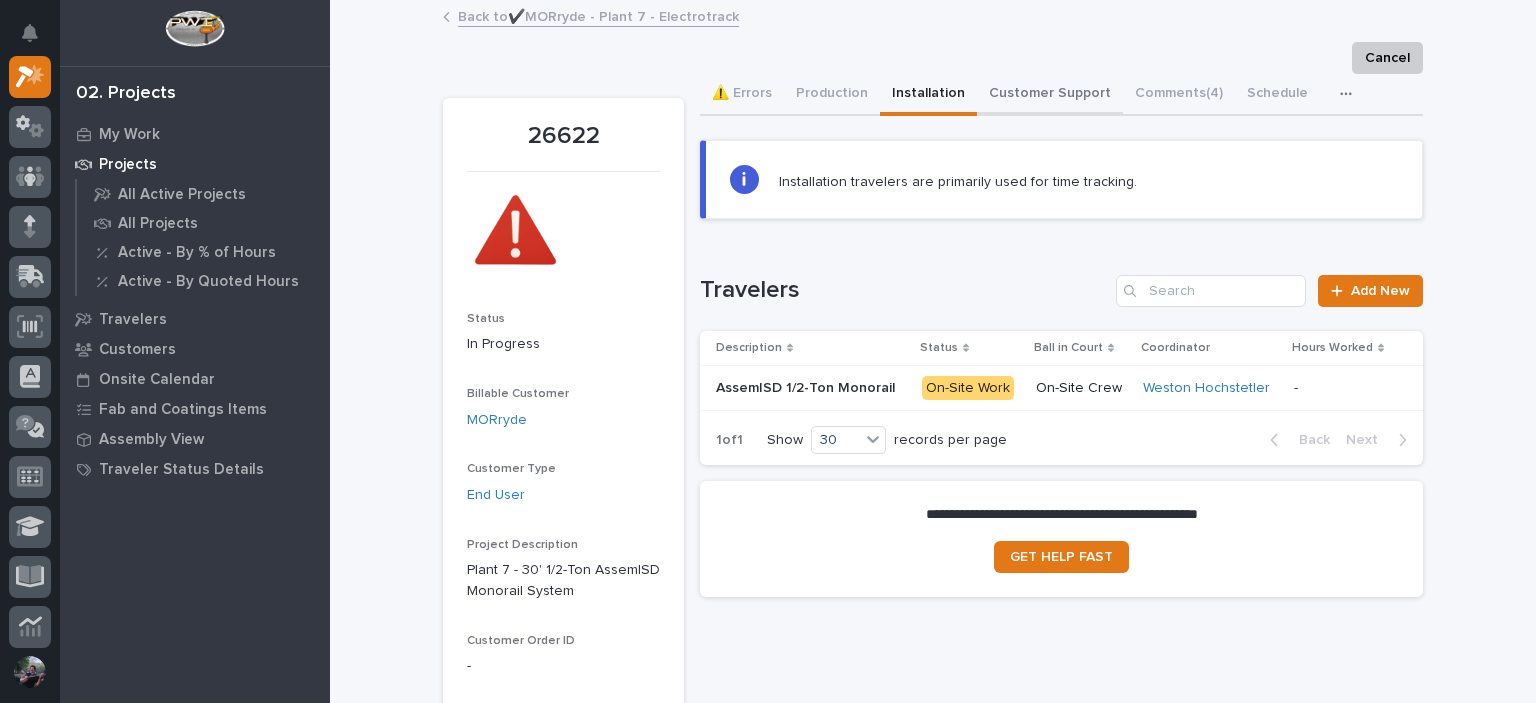 click on "Customer Support" at bounding box center (1050, 95) 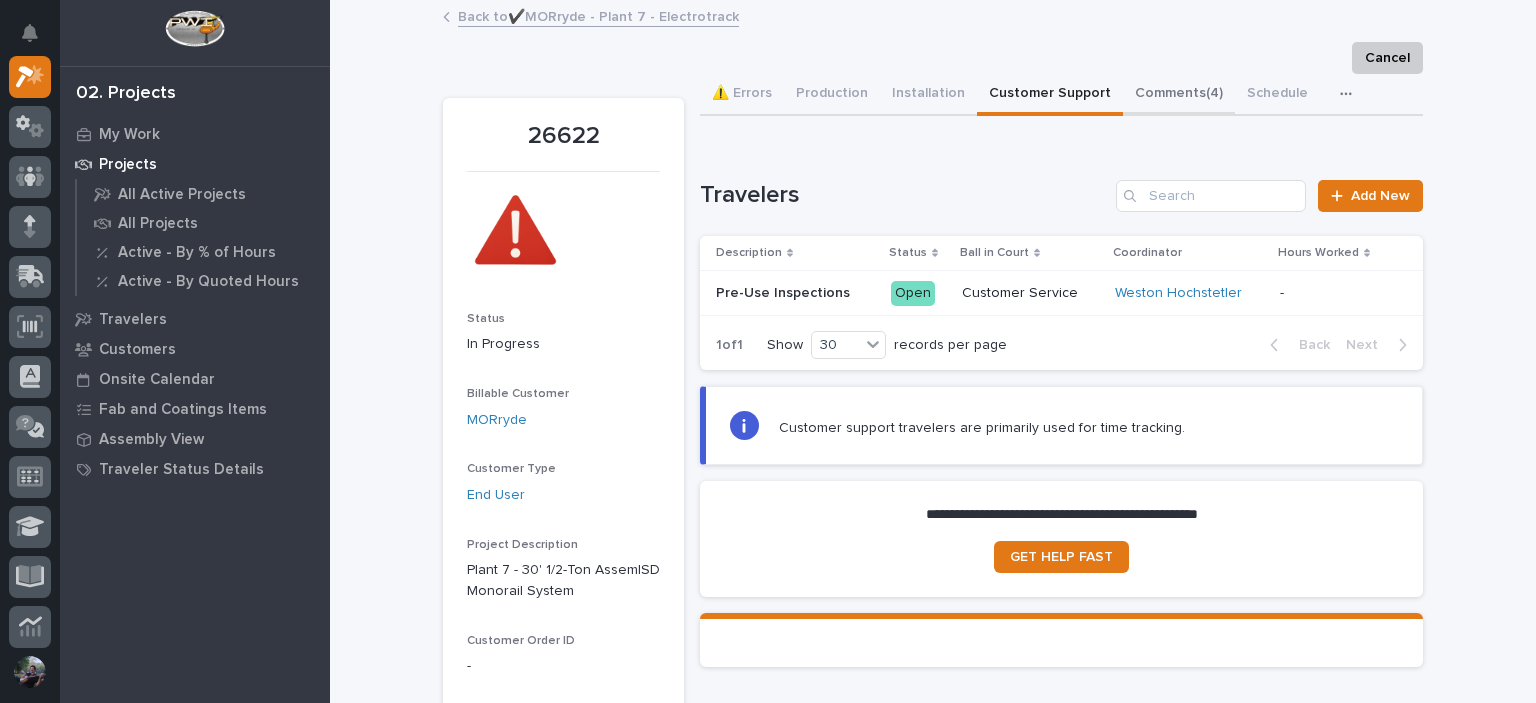 click on "Comments  (4)" at bounding box center (1179, 95) 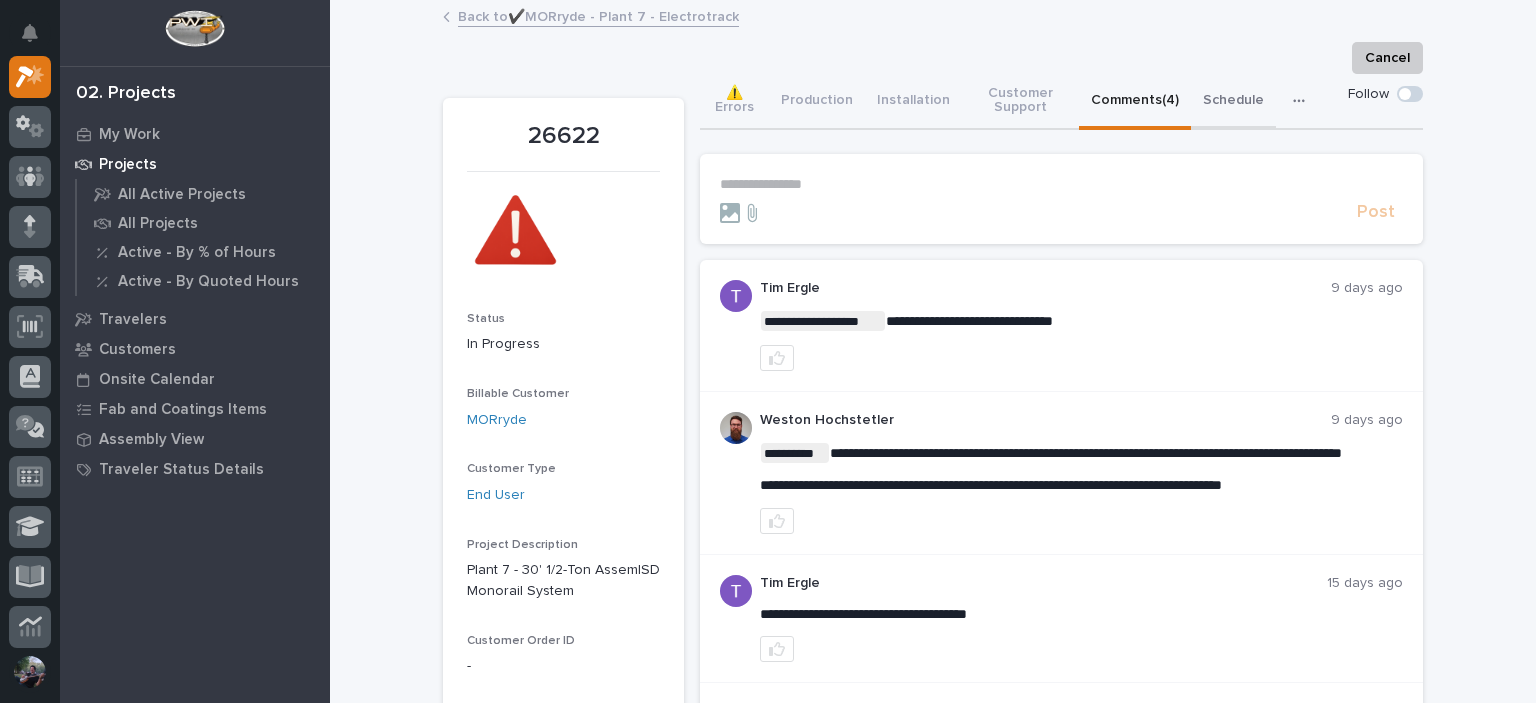click on "⚠️ Errors Production Installation Customer Support Comments (4) Schedule Hours" at bounding box center [1061, 102] 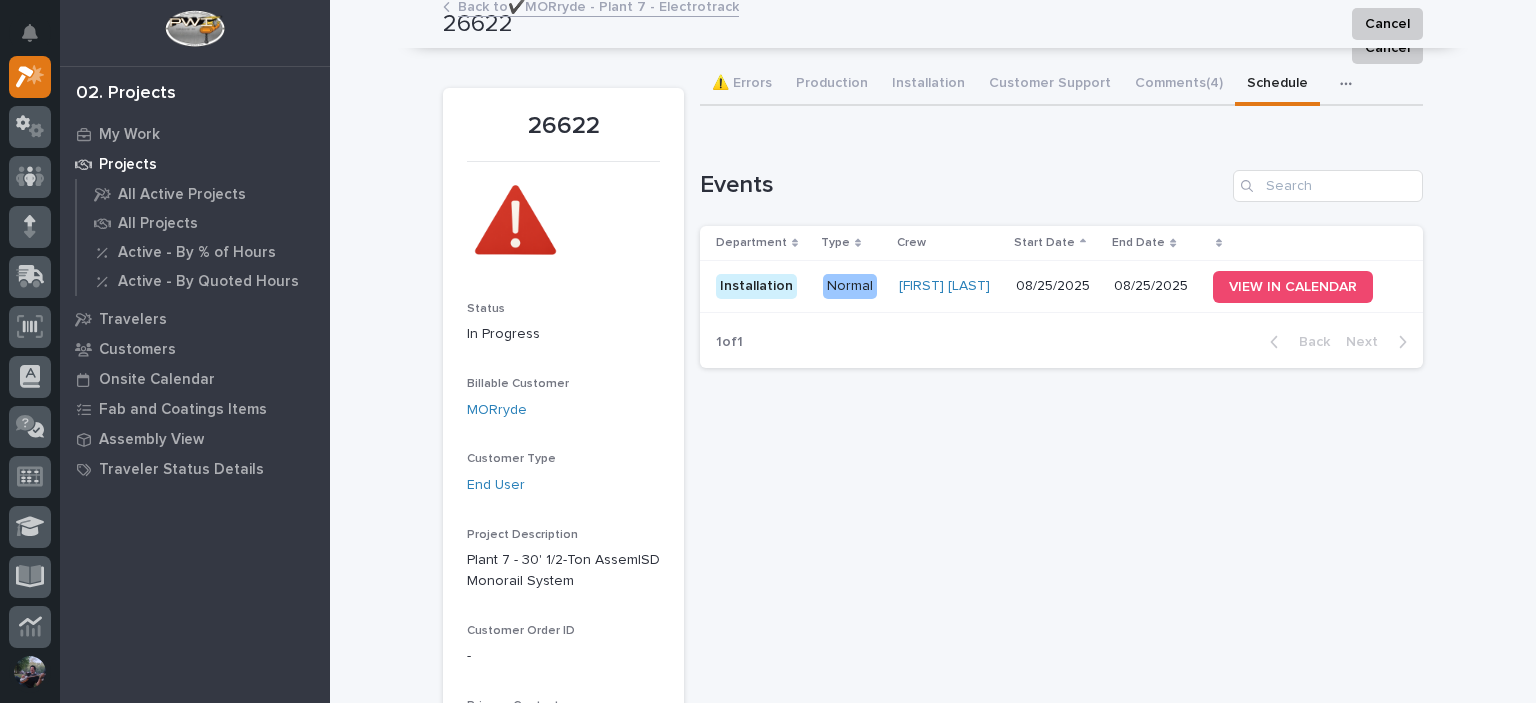 scroll, scrollTop: 0, scrollLeft: 0, axis: both 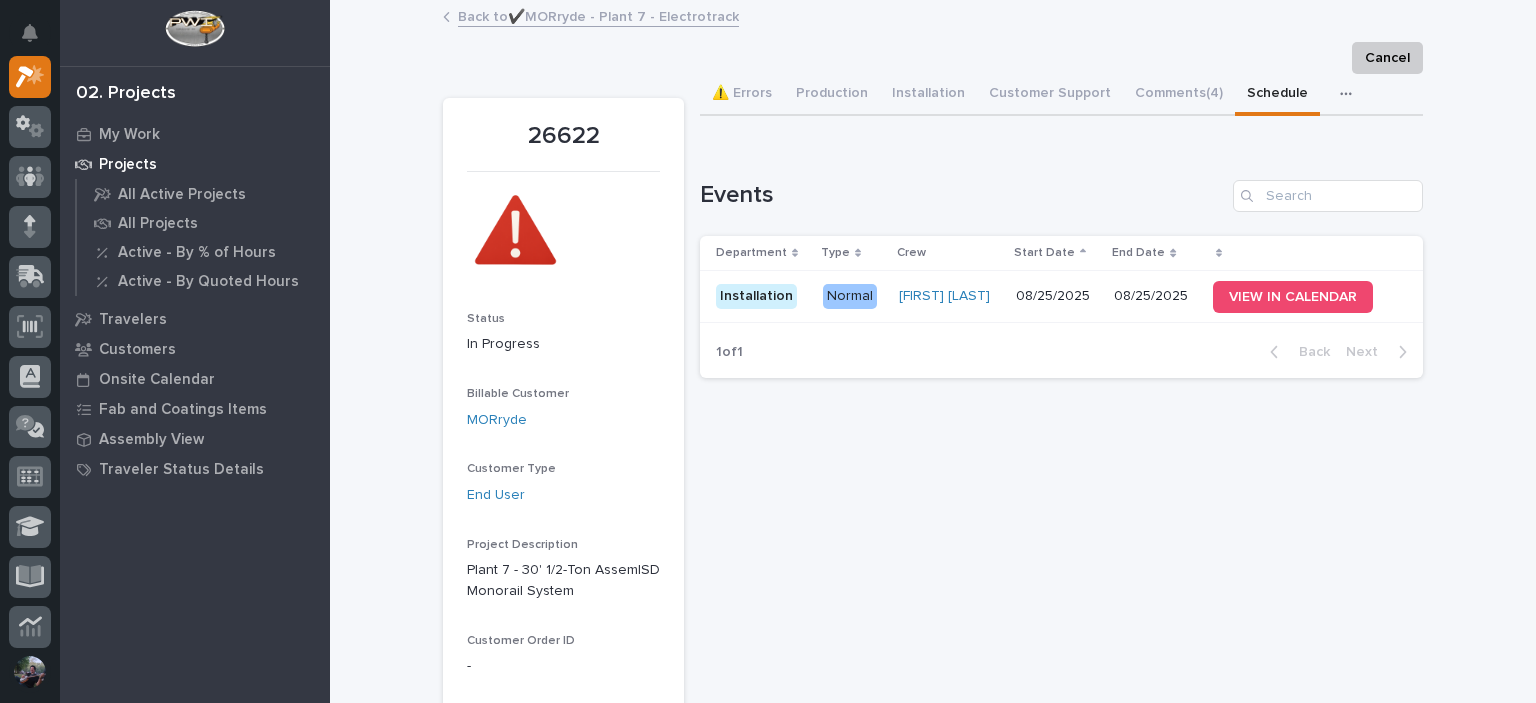 click on "Back to  ✔️MORryde - Plant 7 - Electrotrack" at bounding box center [598, 15] 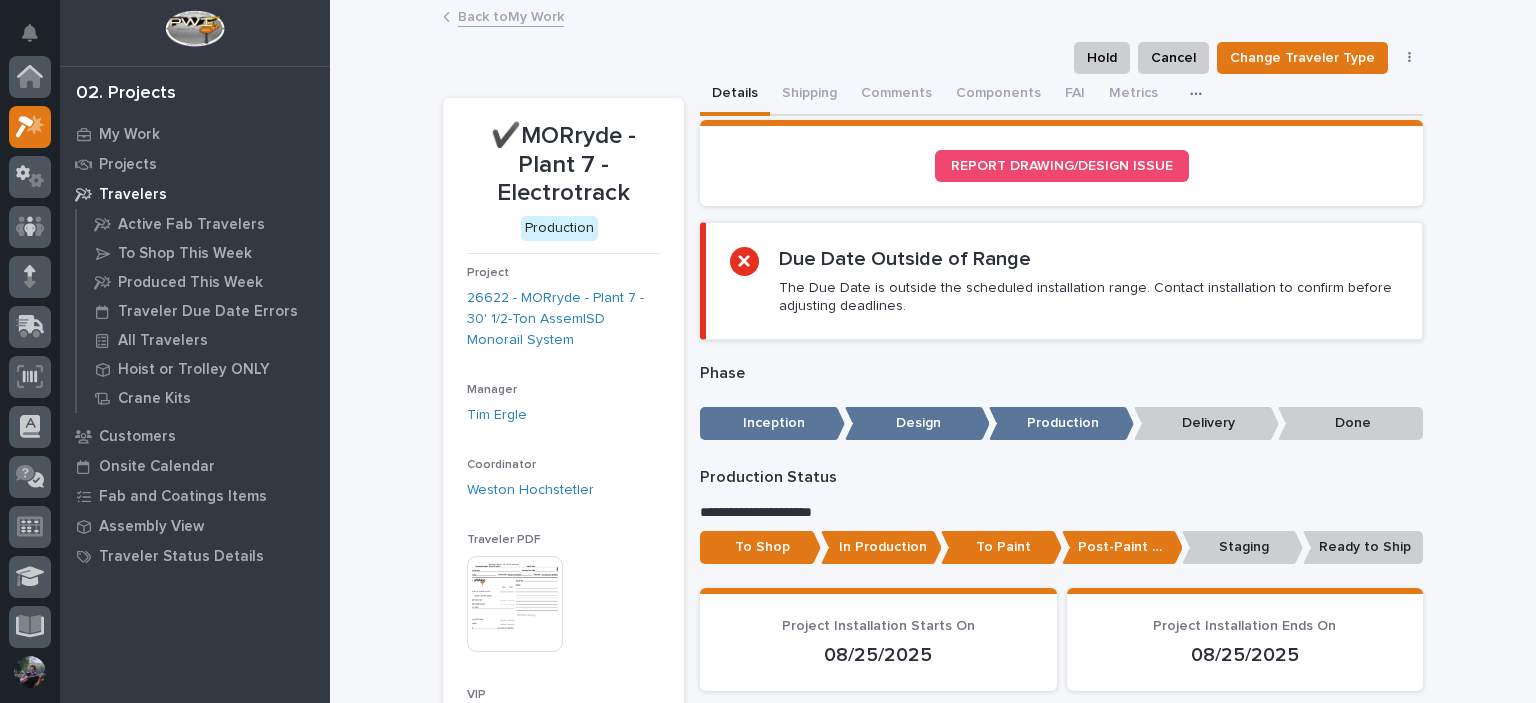 scroll, scrollTop: 50, scrollLeft: 0, axis: vertical 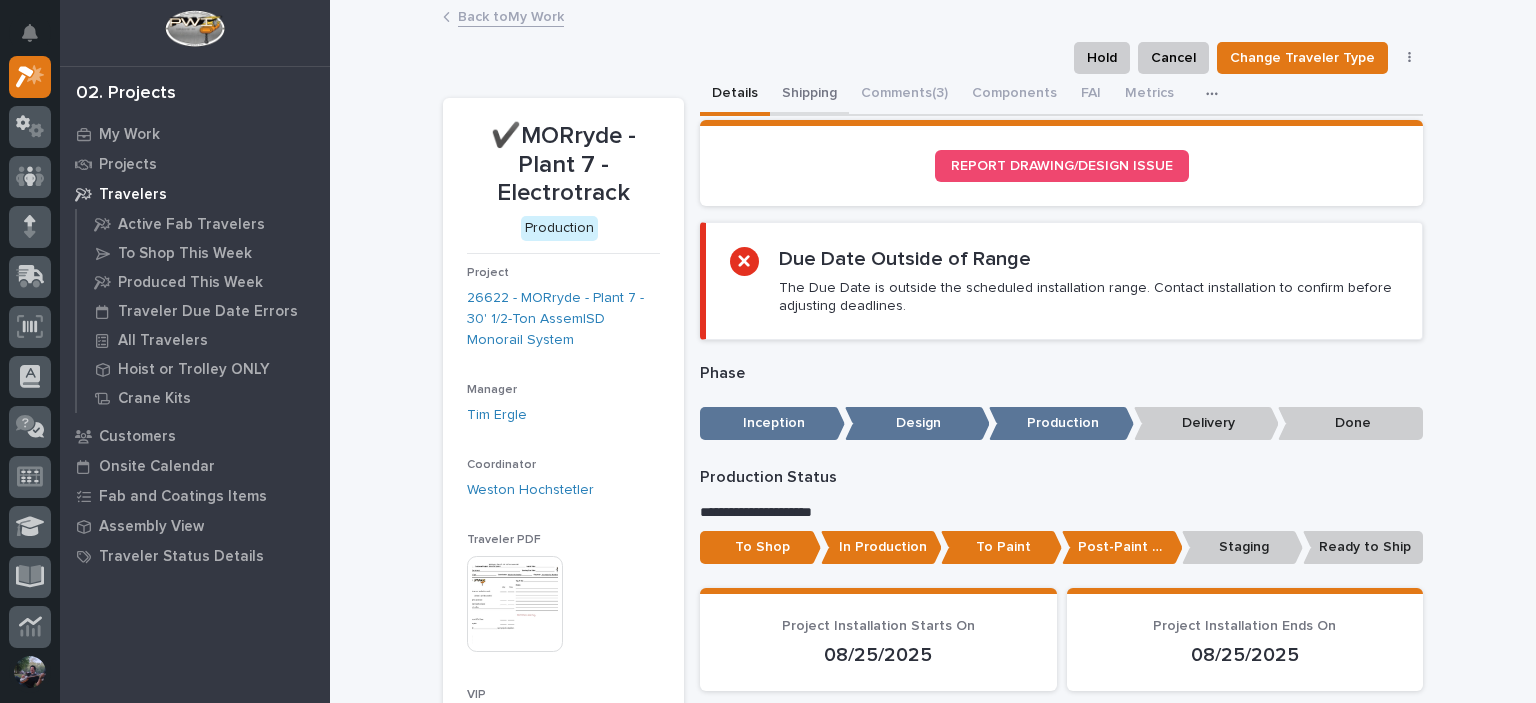 click on "Shipping" at bounding box center (809, 95) 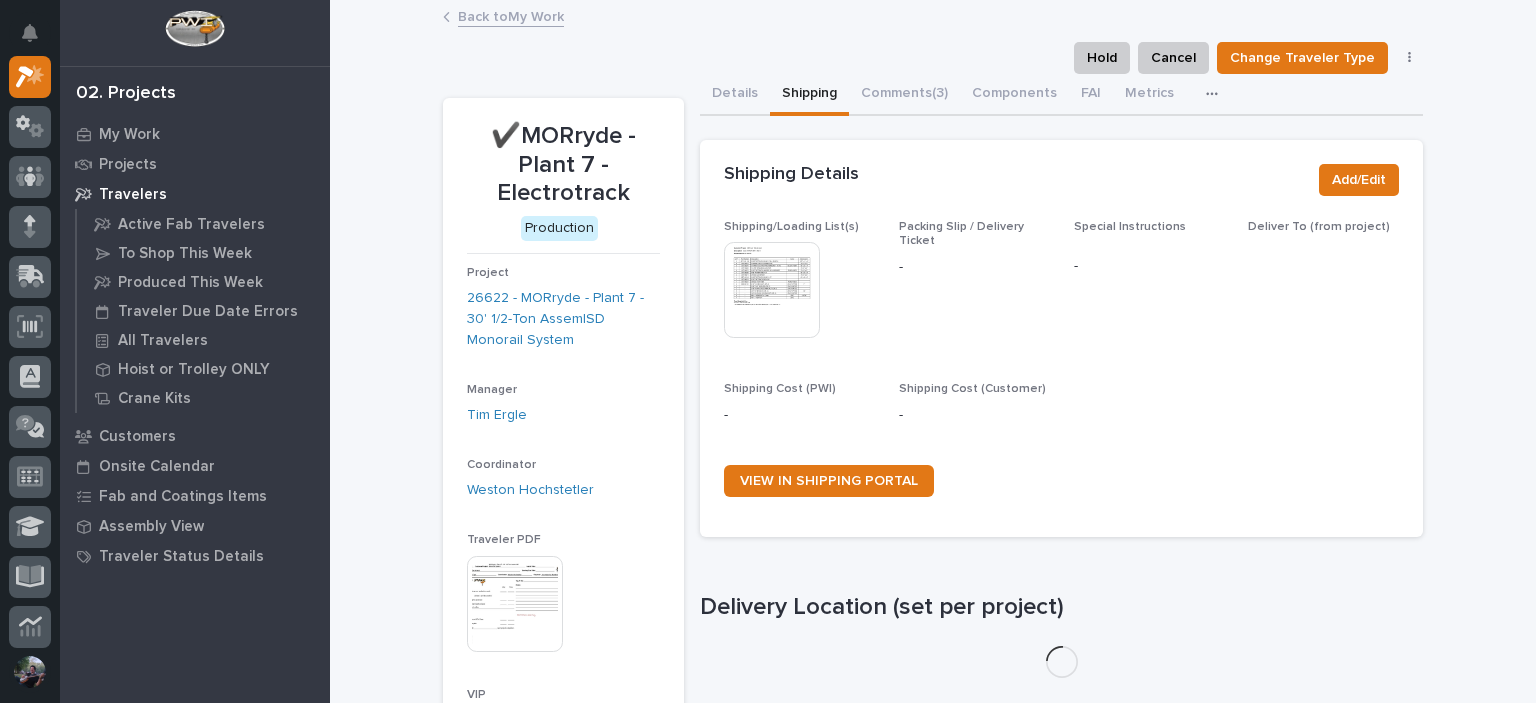 click at bounding box center (772, 290) 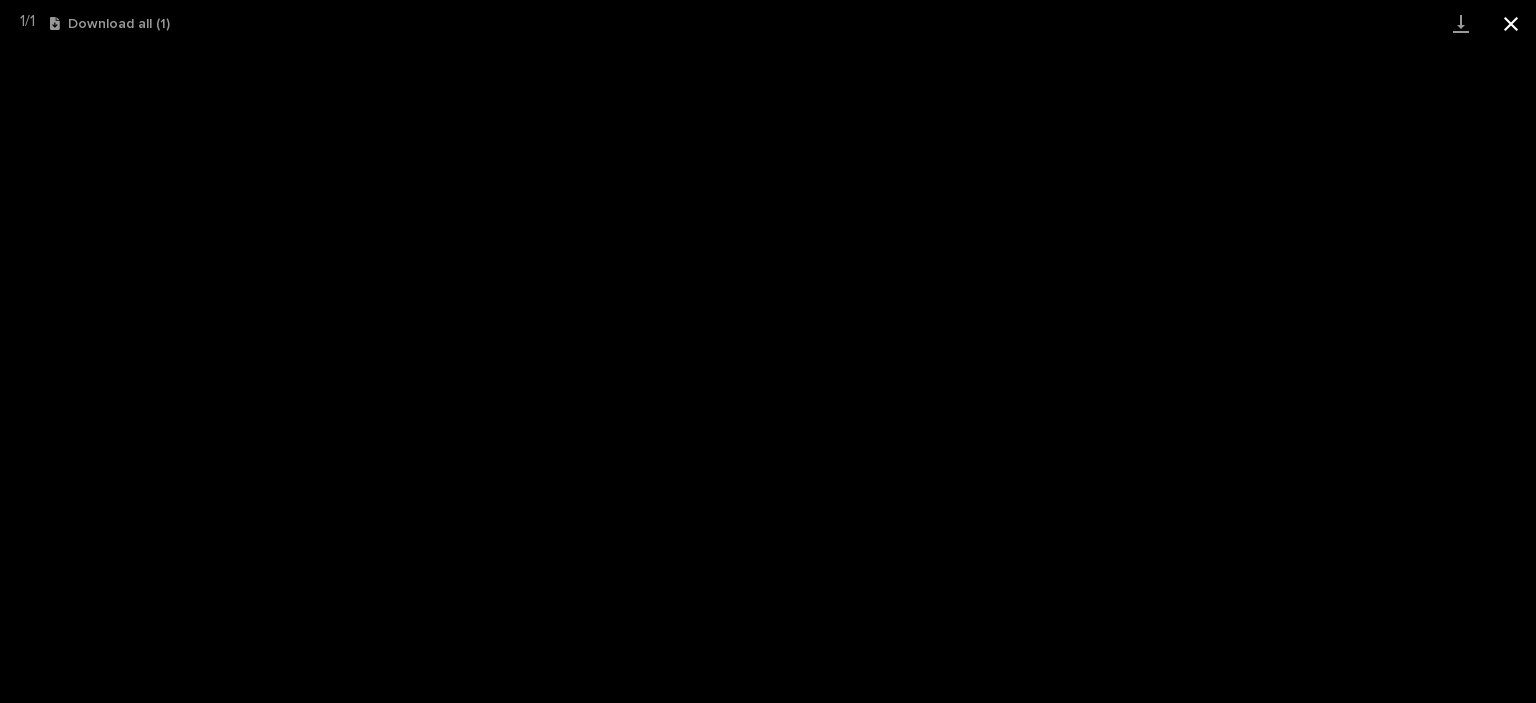 click at bounding box center [1511, 23] 